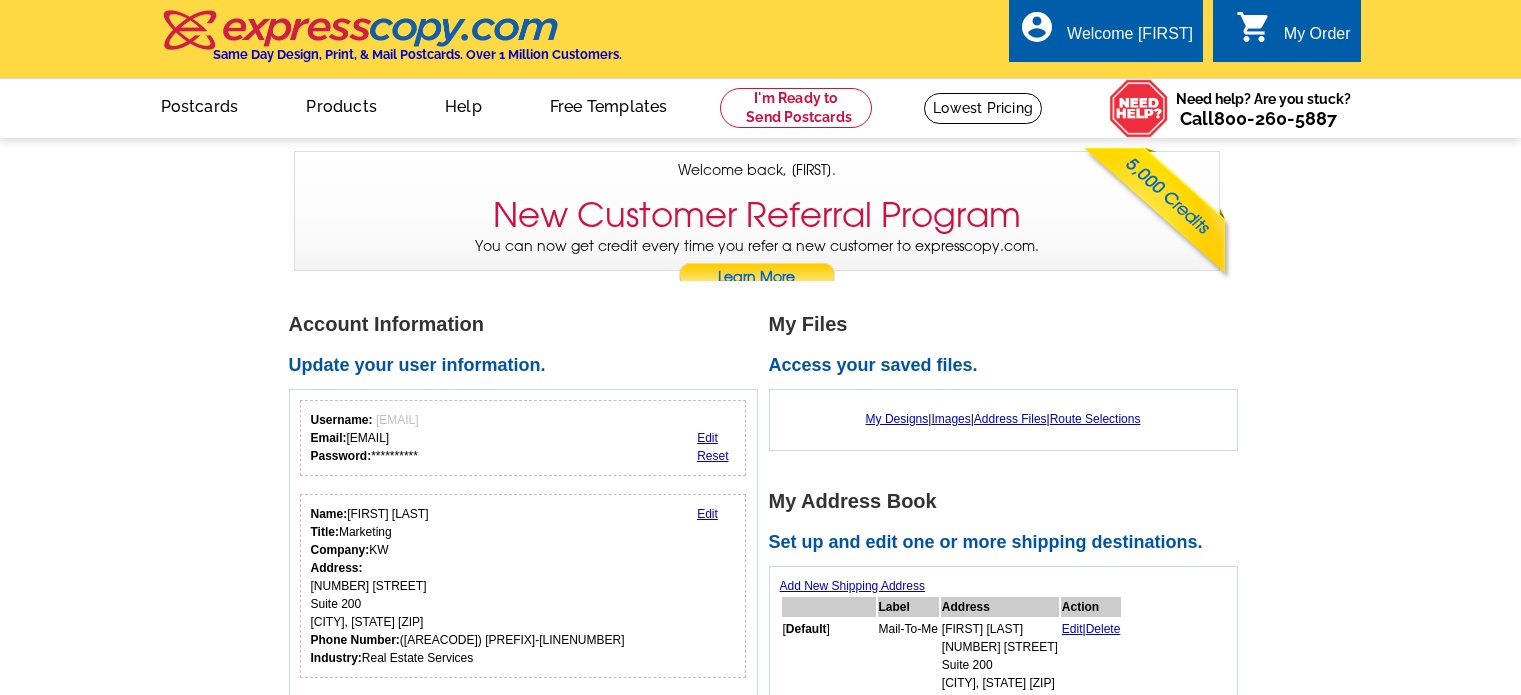 scroll, scrollTop: 0, scrollLeft: 0, axis: both 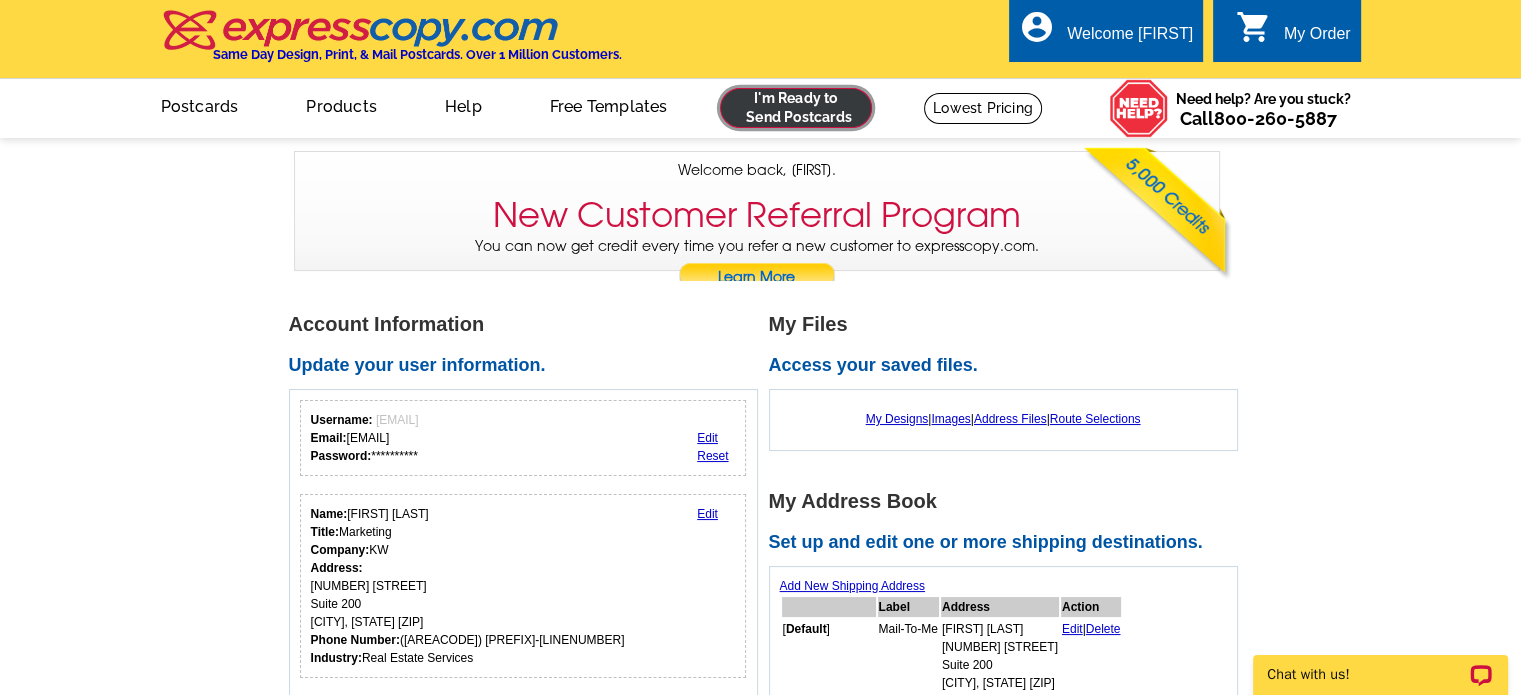click at bounding box center (796, 108) 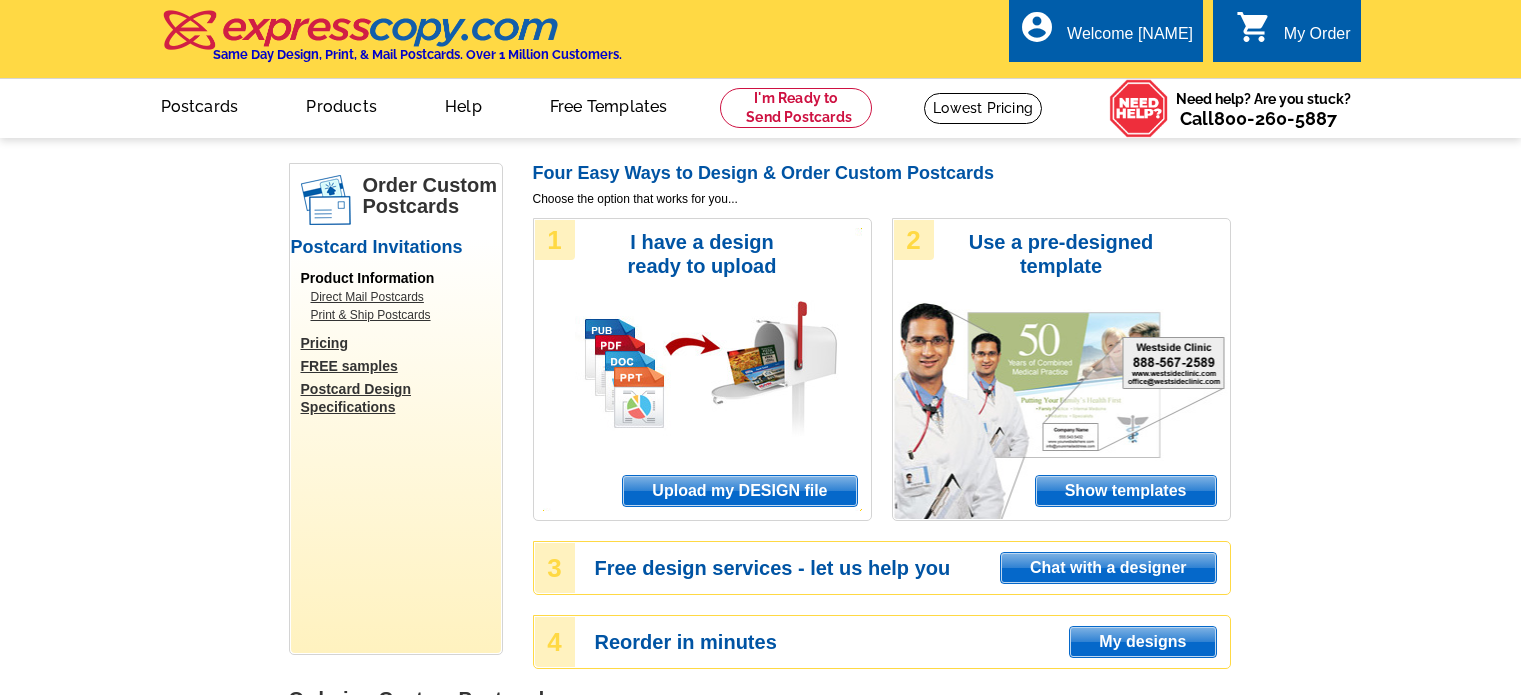 scroll, scrollTop: 0, scrollLeft: 0, axis: both 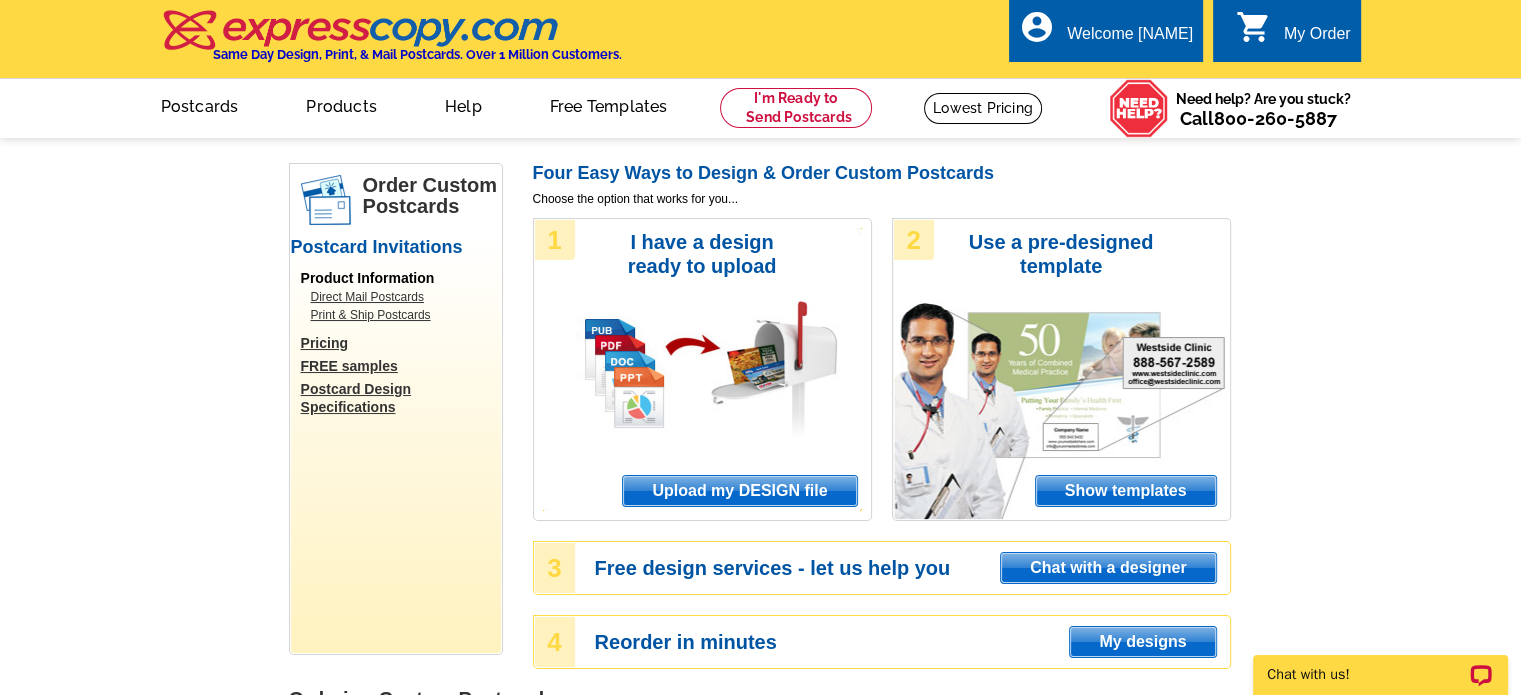 click on "Upload my DESIGN file" at bounding box center (739, 491) 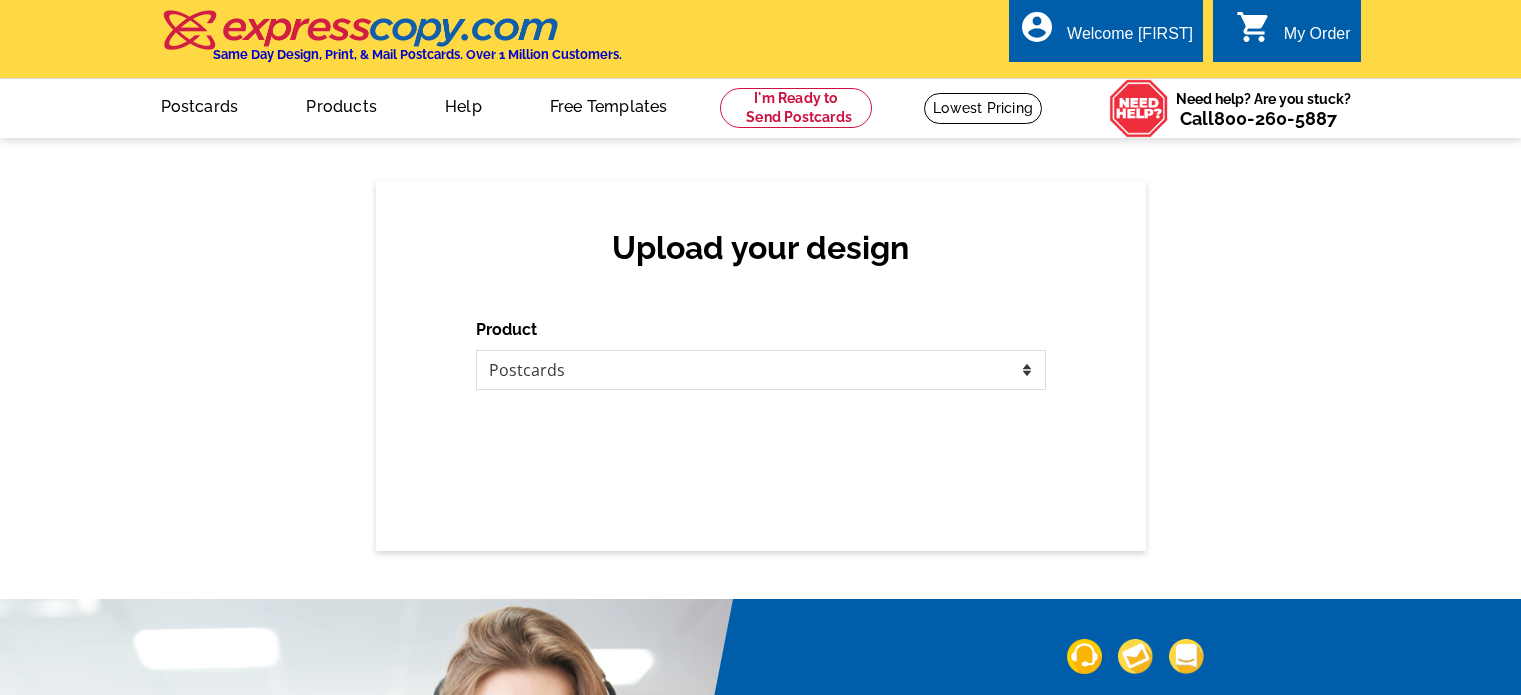 scroll, scrollTop: 0, scrollLeft: 0, axis: both 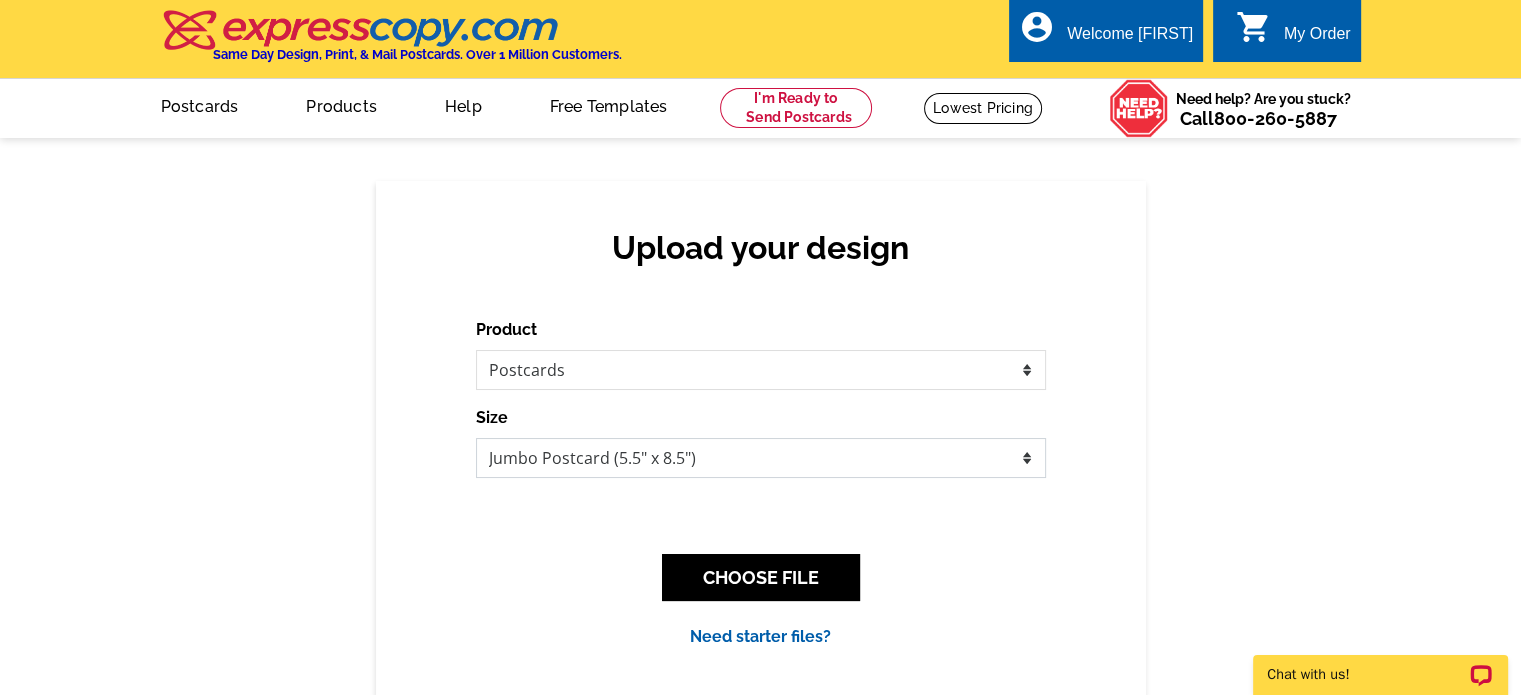 click on "Jumbo Postcard (5.5" x 8.5") Regular Postcard (4.25" x 5.6") Panoramic Postcard (5.75" x 11.25") Giant Postcard (8.5" x 11") EDDM Postcard (6.125" x 8.25")" at bounding box center (761, 458) 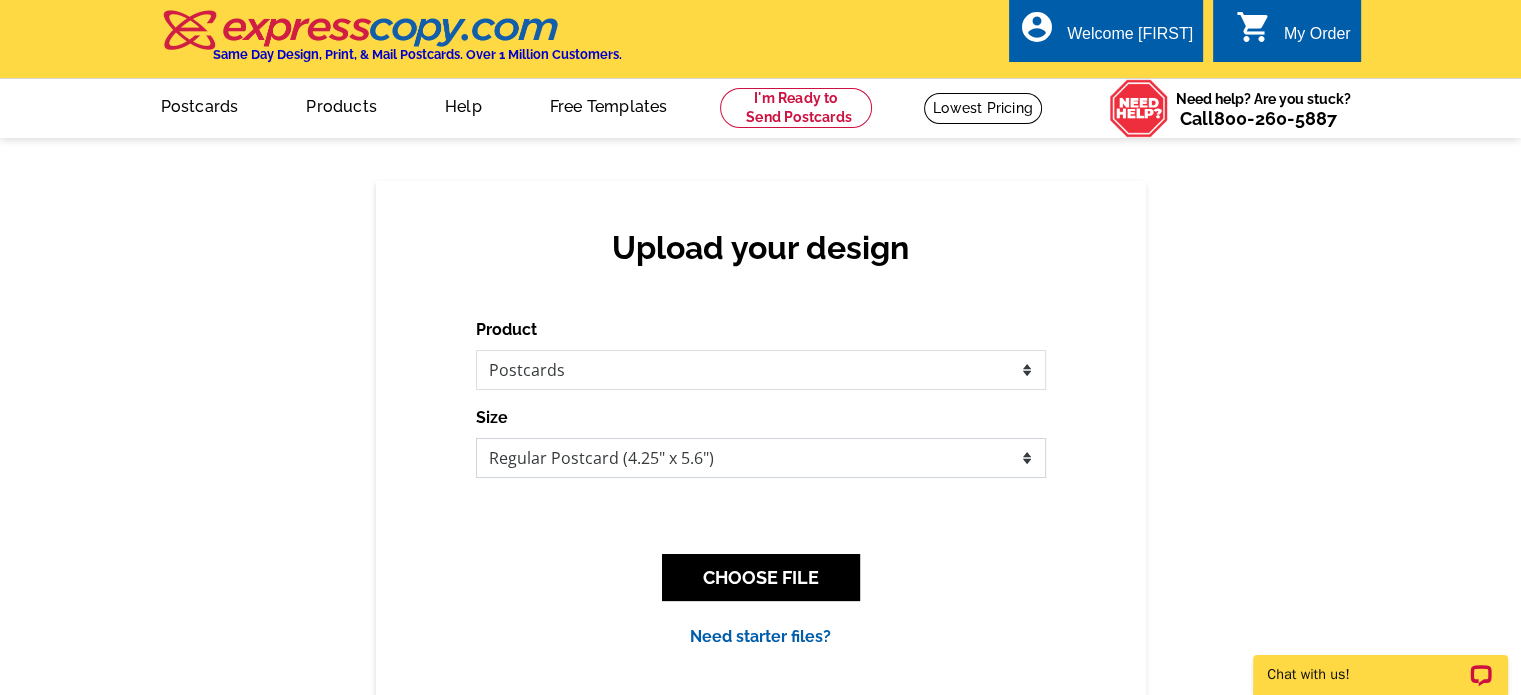 click on "Jumbo Postcard (5.5" x 8.5") Regular Postcard (4.25" x 5.6") Panoramic Postcard (5.75" x 11.25") Giant Postcard (8.5" x 11") EDDM Postcard (6.125" x 8.25")" at bounding box center (761, 458) 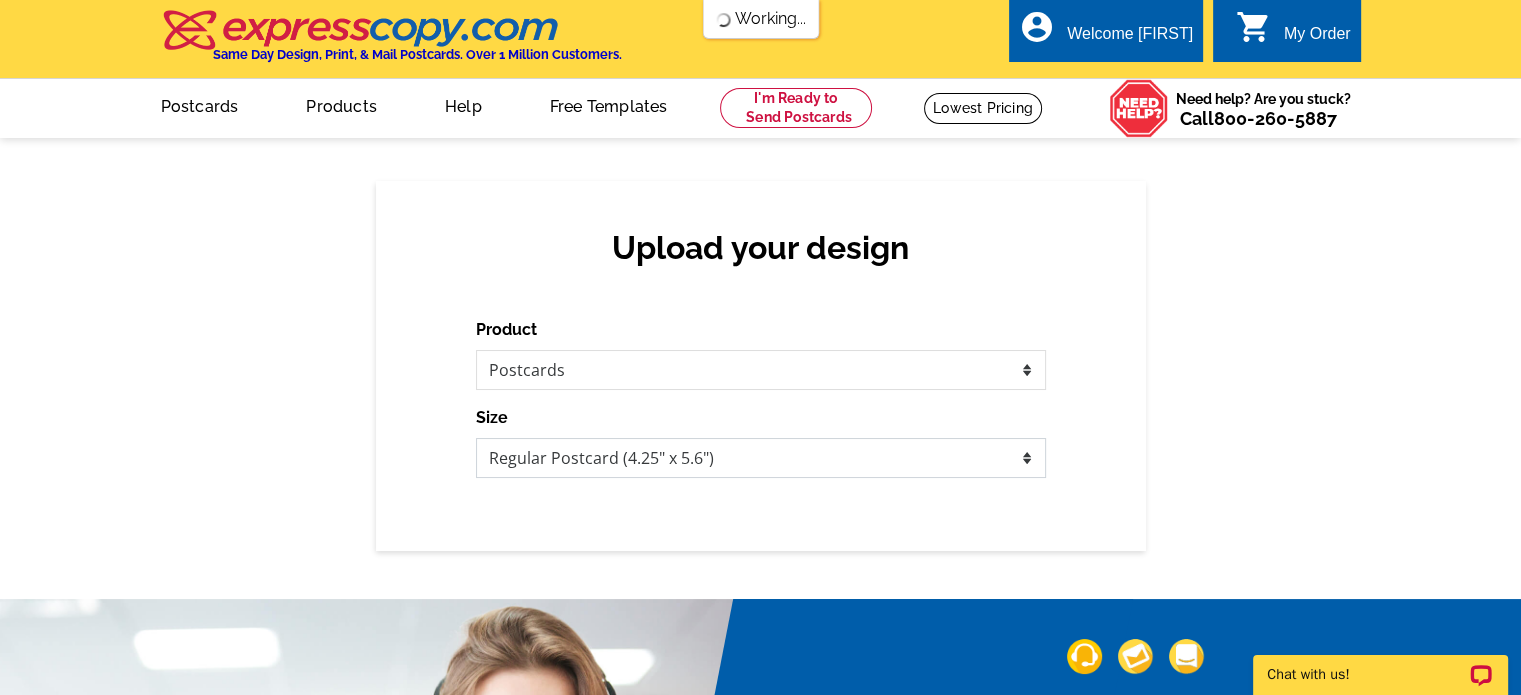 scroll, scrollTop: 0, scrollLeft: 0, axis: both 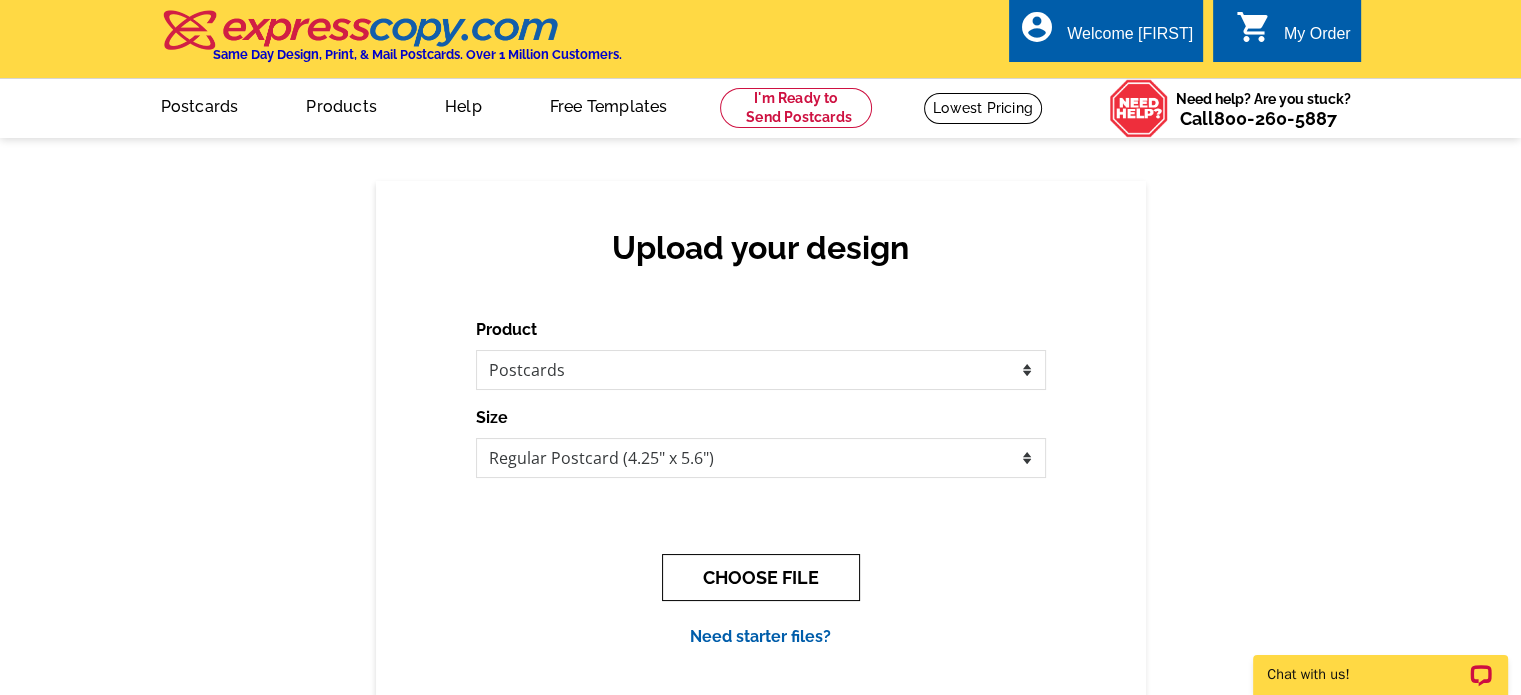 click on "CHOOSE FILE" at bounding box center (761, 577) 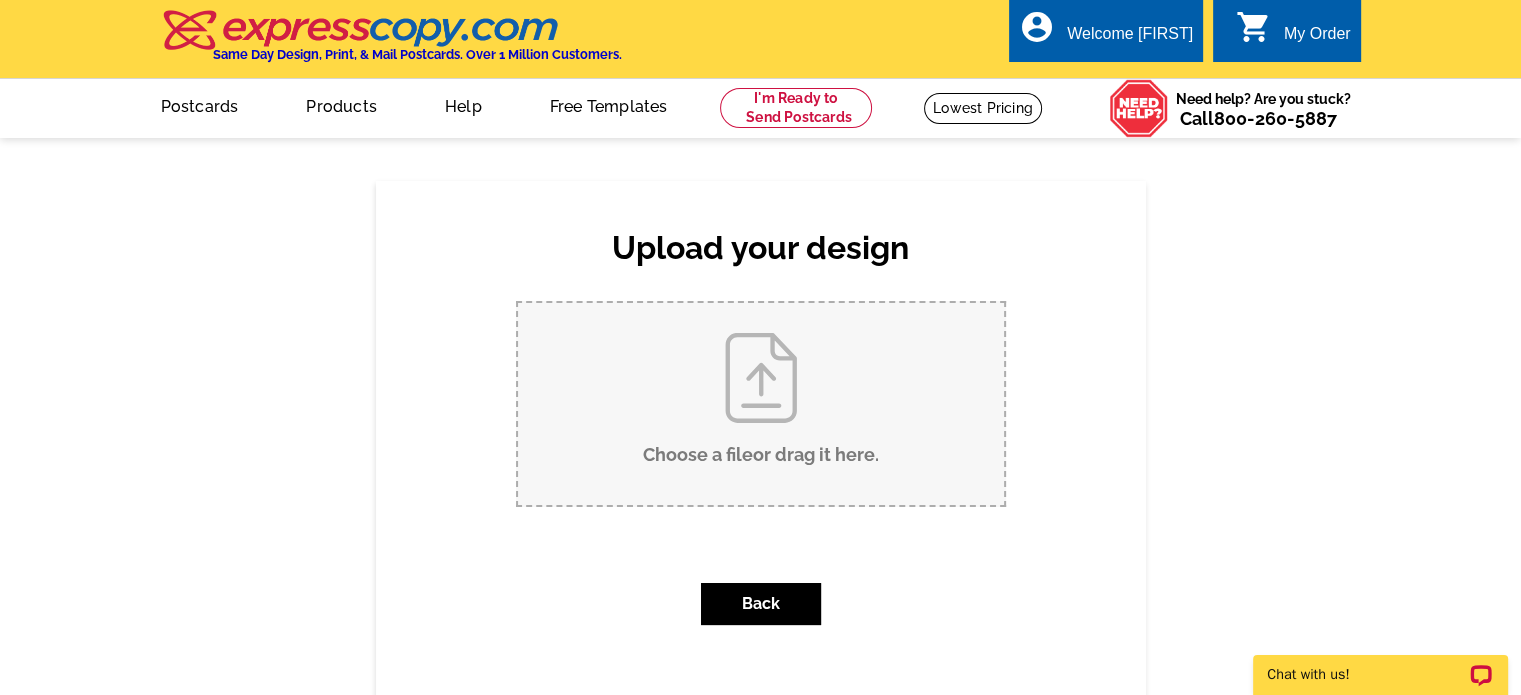 click on "Choose a file  or drag it here ." at bounding box center [761, 404] 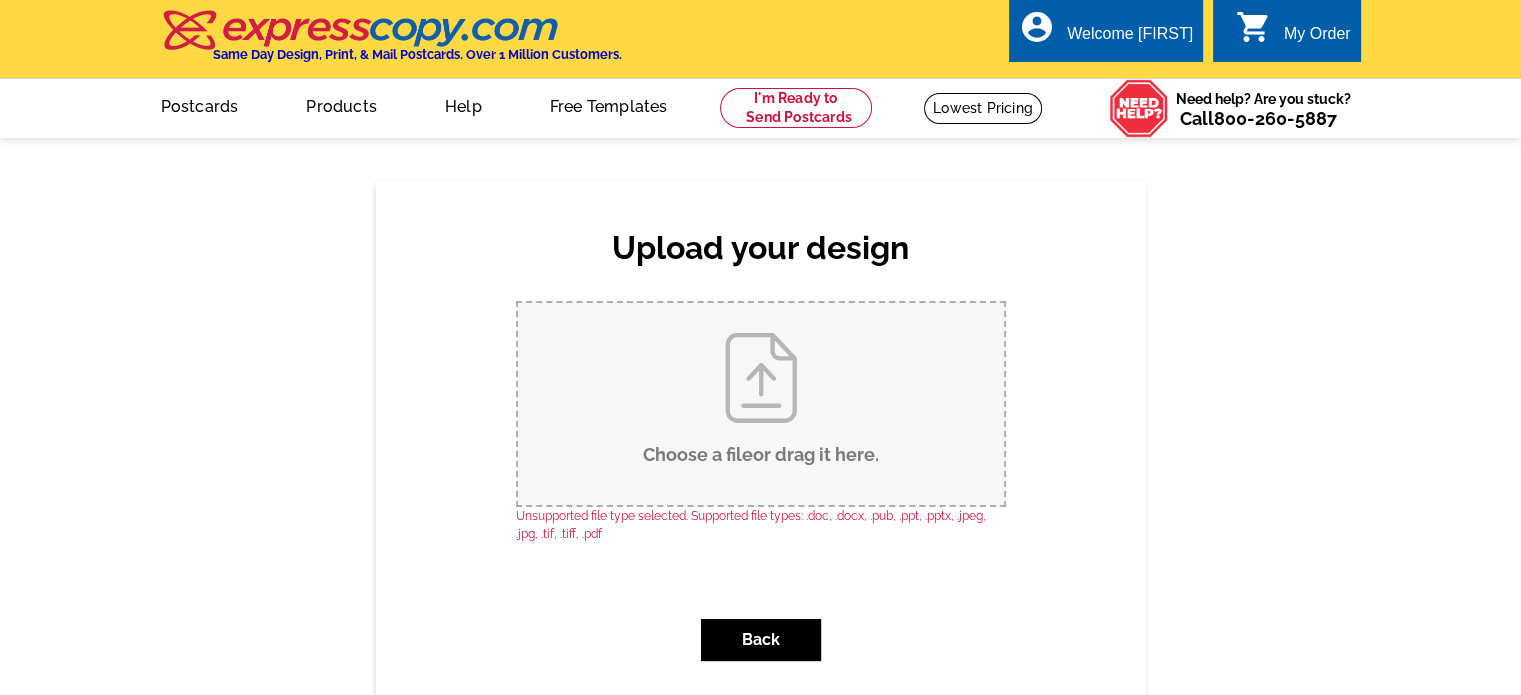 click on "Choose a file  or drag it here ." at bounding box center (761, 404) 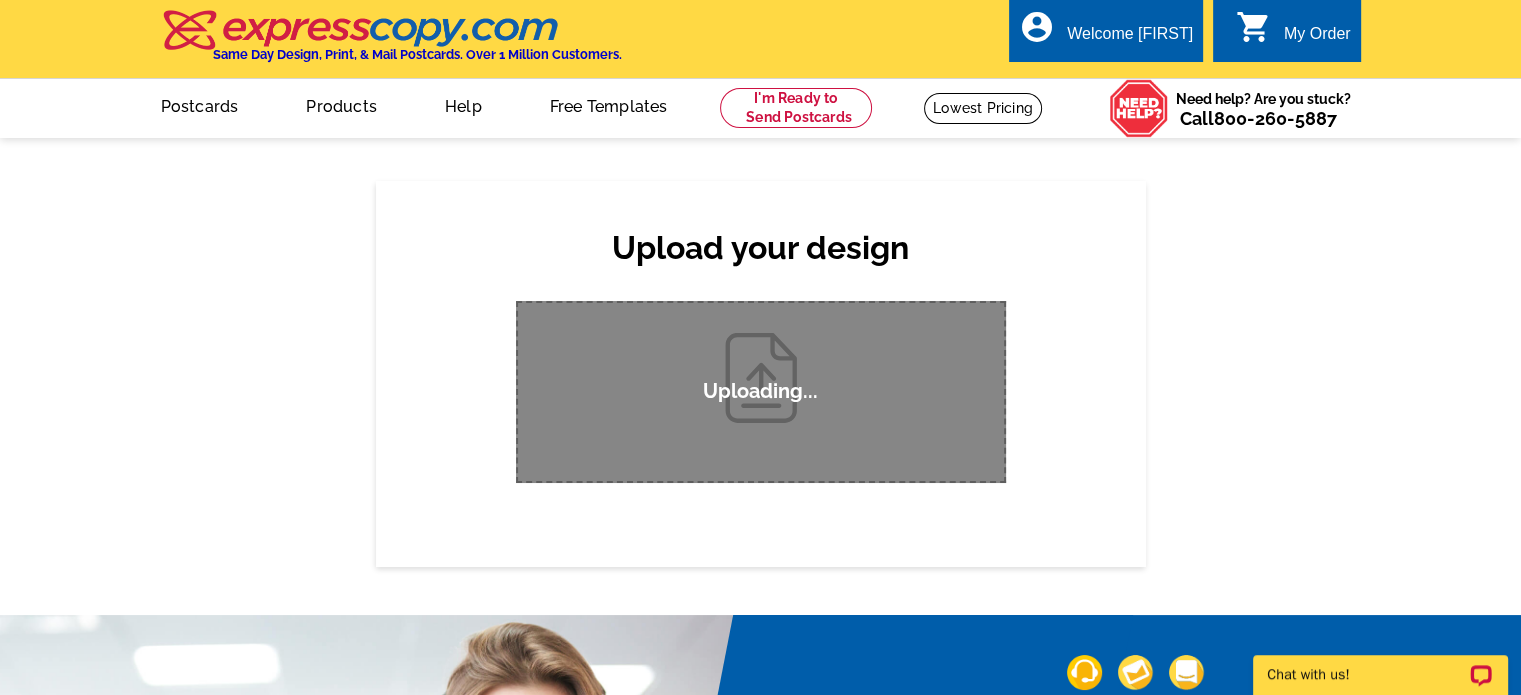 type 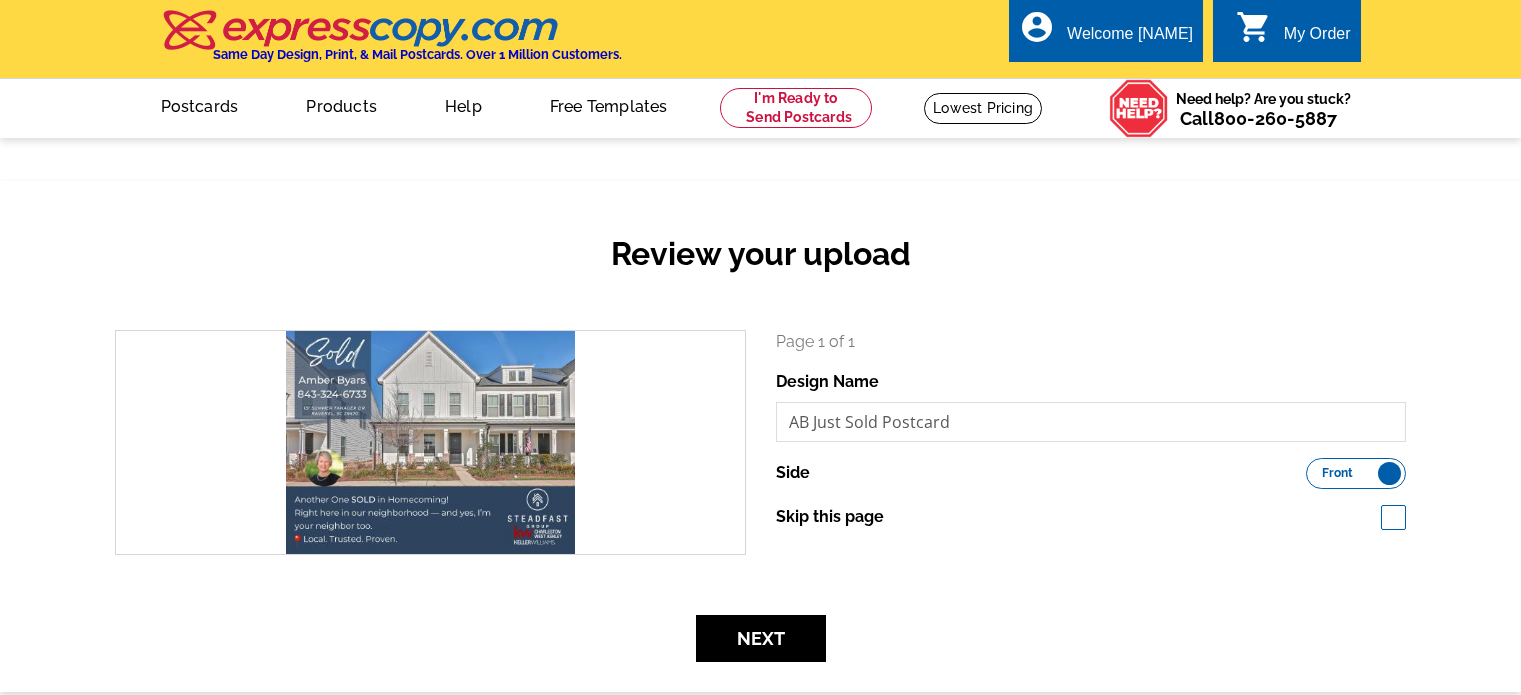 scroll, scrollTop: 0, scrollLeft: 0, axis: both 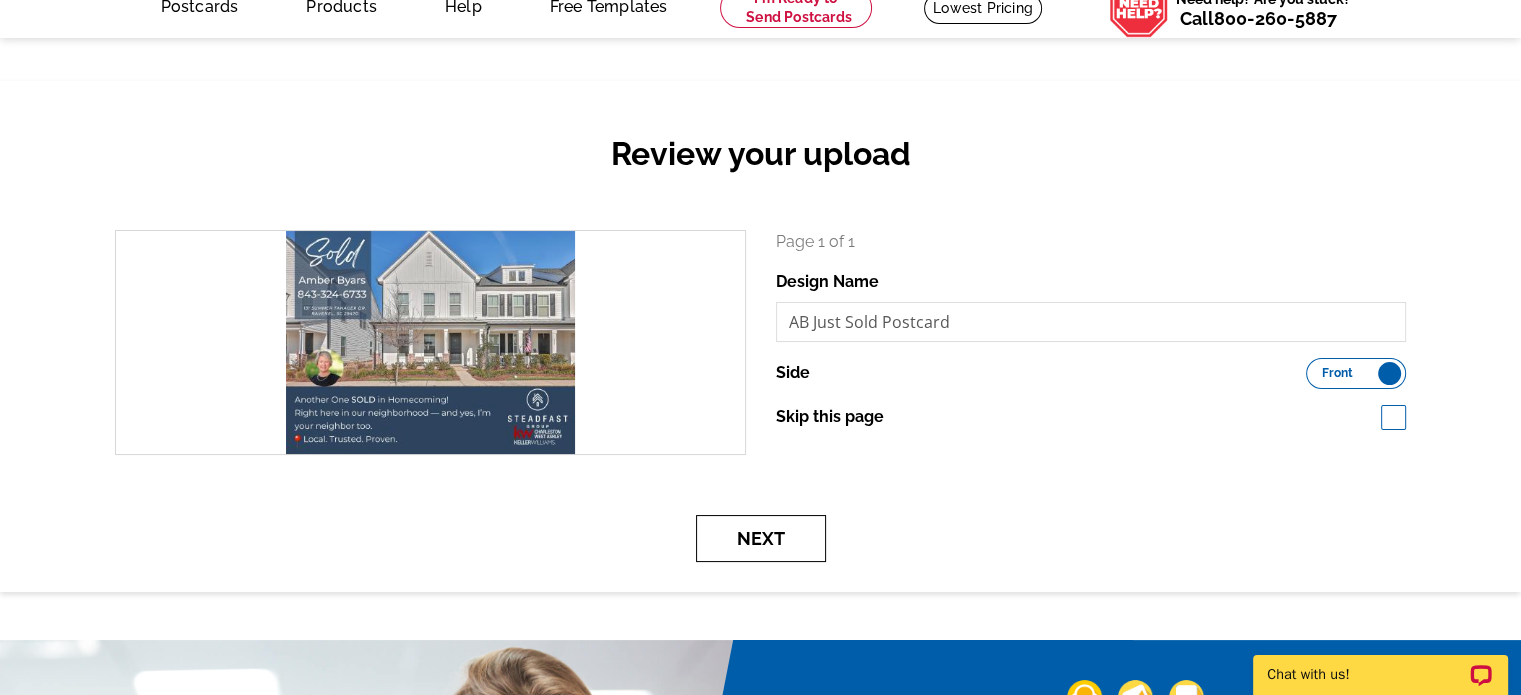 click on "Next" at bounding box center [761, 538] 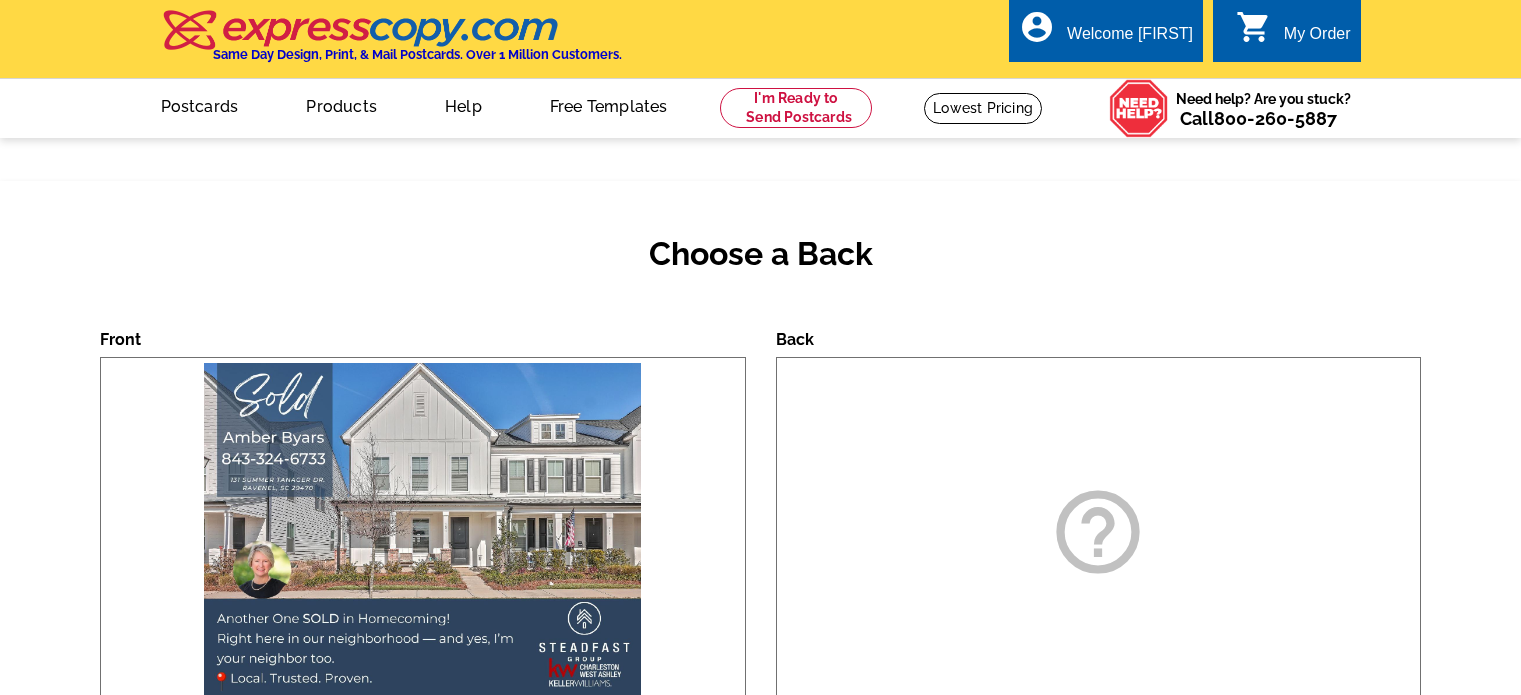 scroll, scrollTop: 0, scrollLeft: 0, axis: both 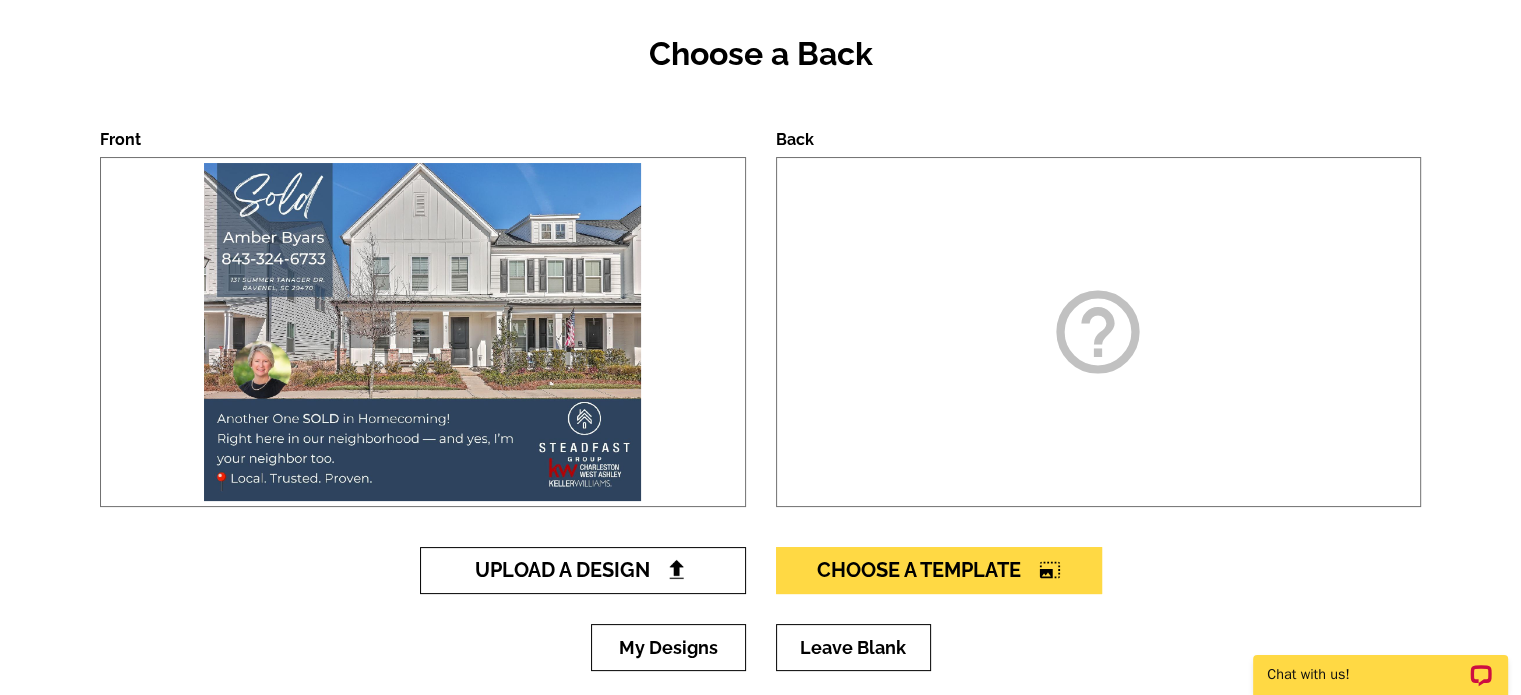 click on "Upload A Design" at bounding box center (582, 570) 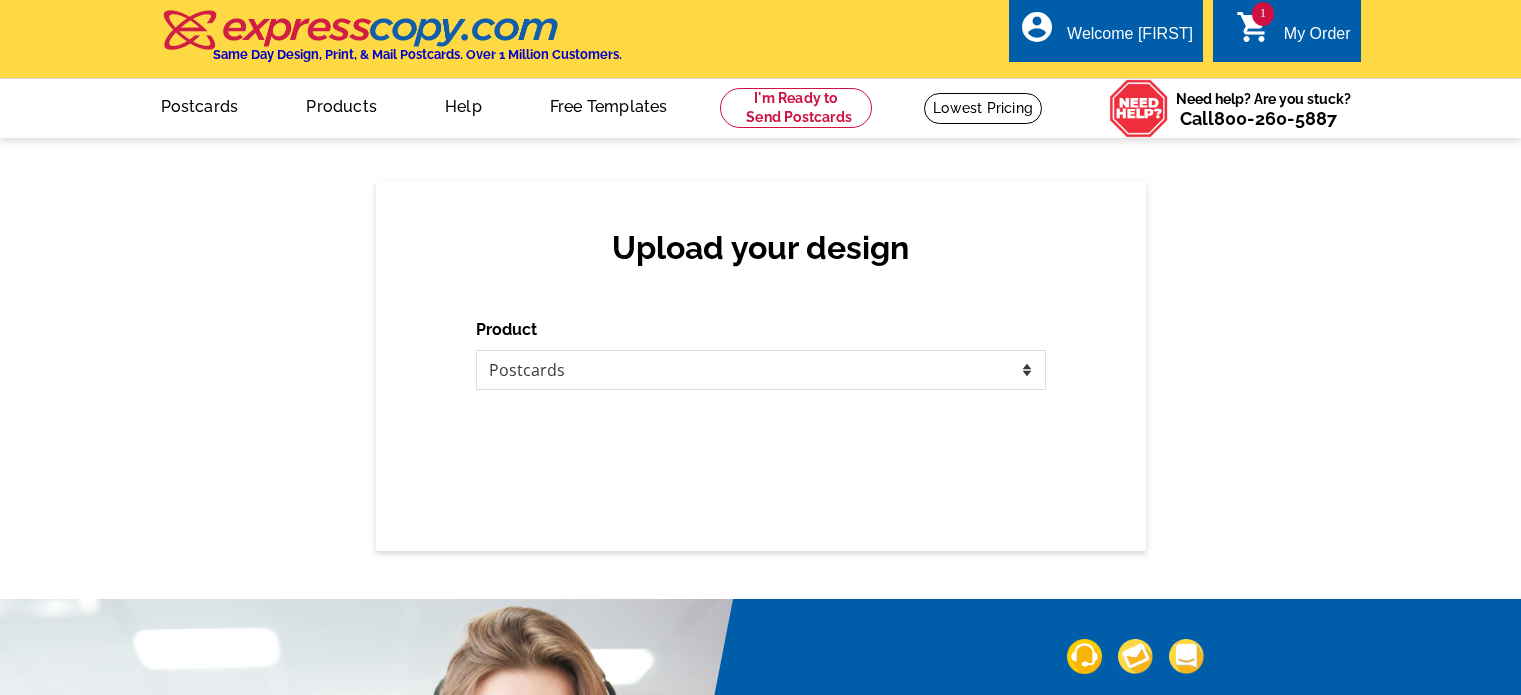 scroll, scrollTop: 0, scrollLeft: 0, axis: both 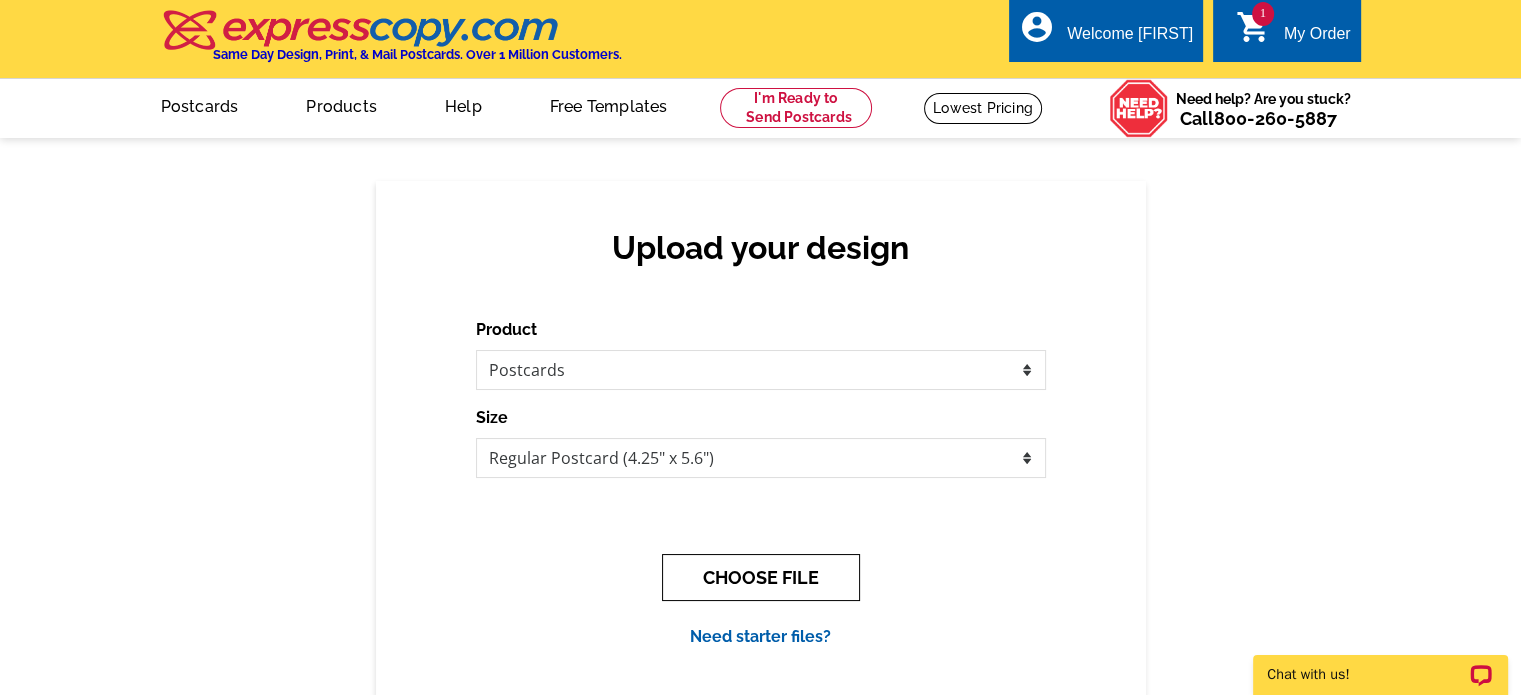 click on "CHOOSE FILE" at bounding box center [761, 577] 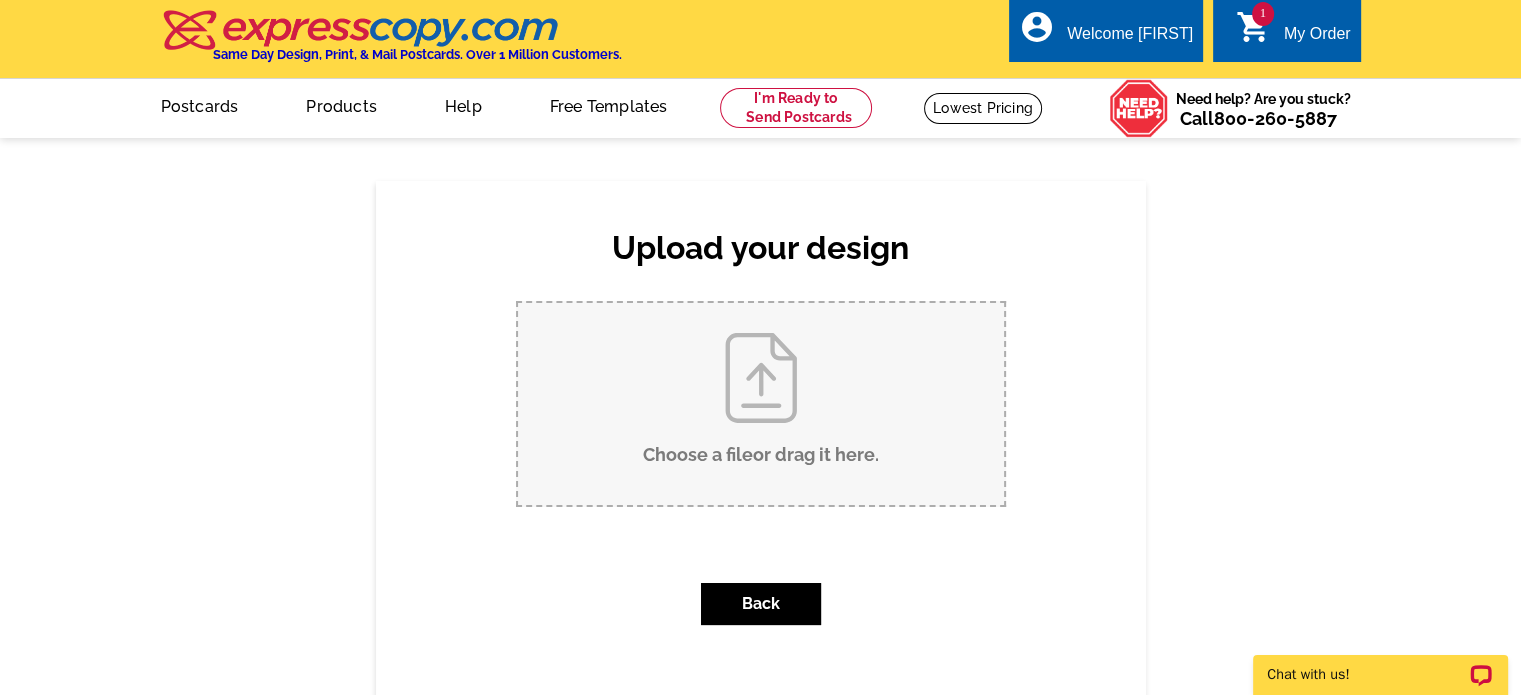 click on "Choose a file  or drag it here ." at bounding box center (761, 404) 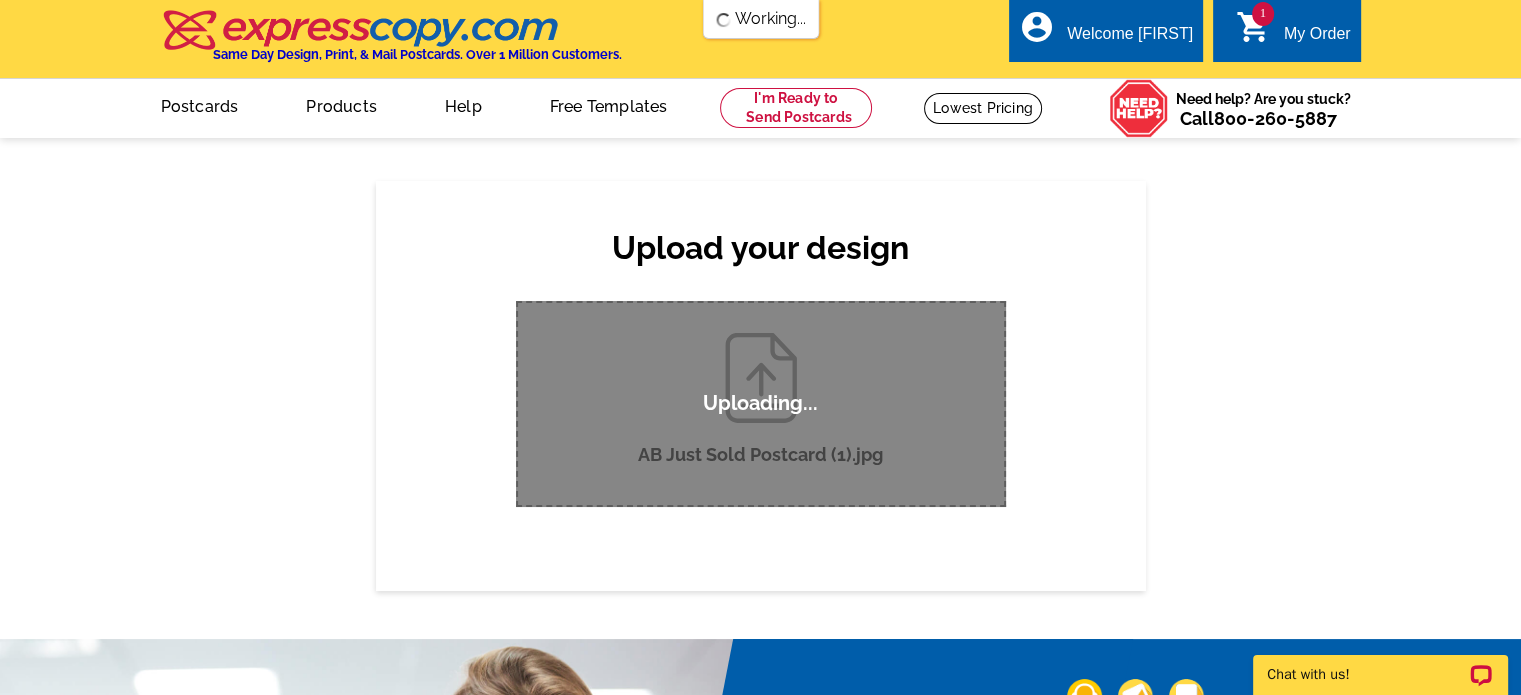 scroll, scrollTop: 0, scrollLeft: 0, axis: both 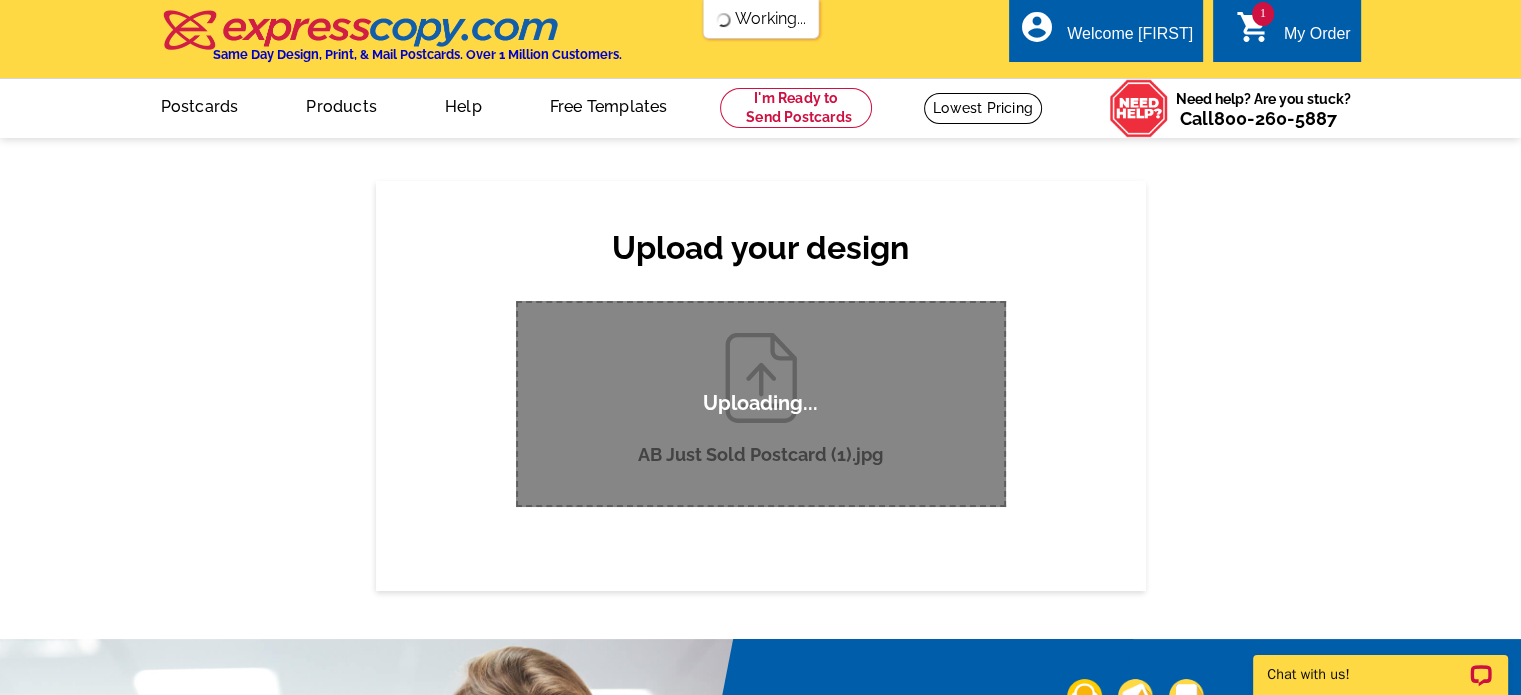 type 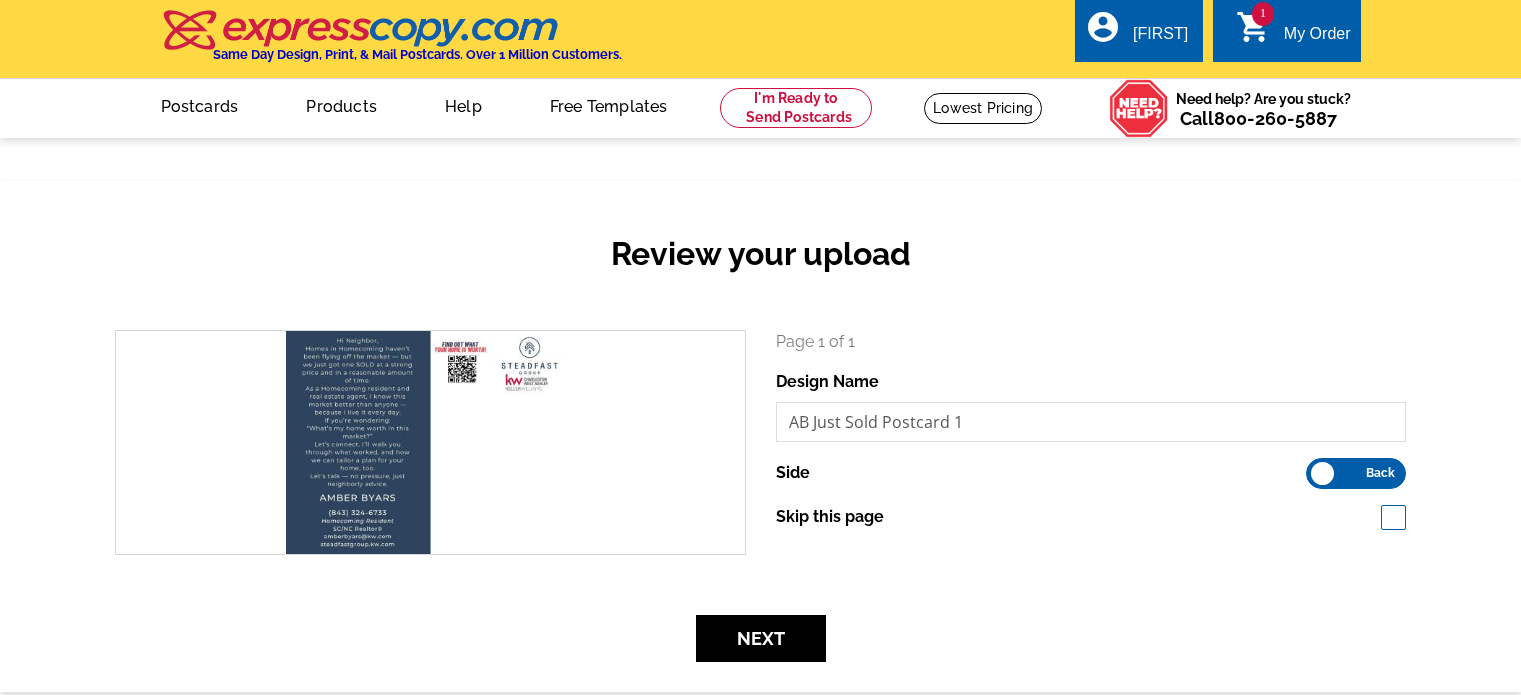 scroll, scrollTop: 0, scrollLeft: 0, axis: both 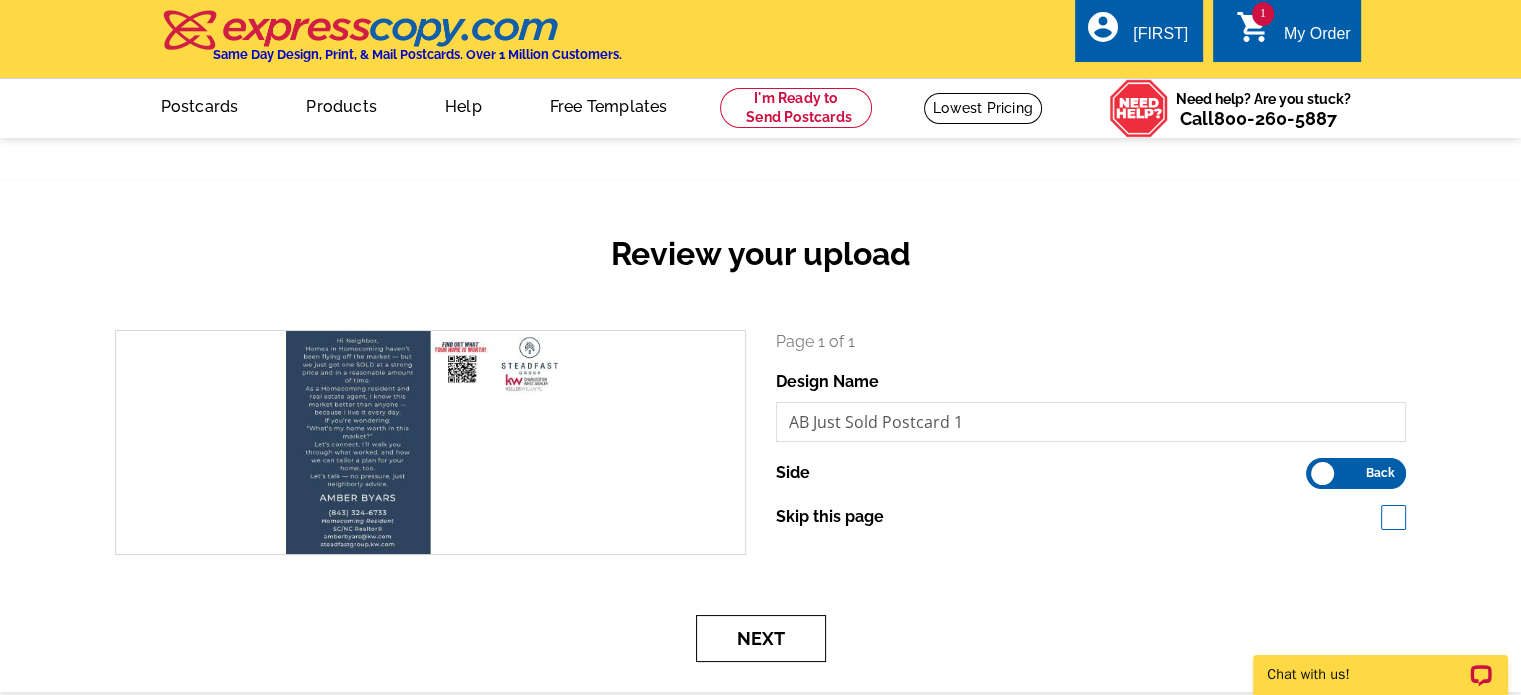 click on "Next" at bounding box center [761, 638] 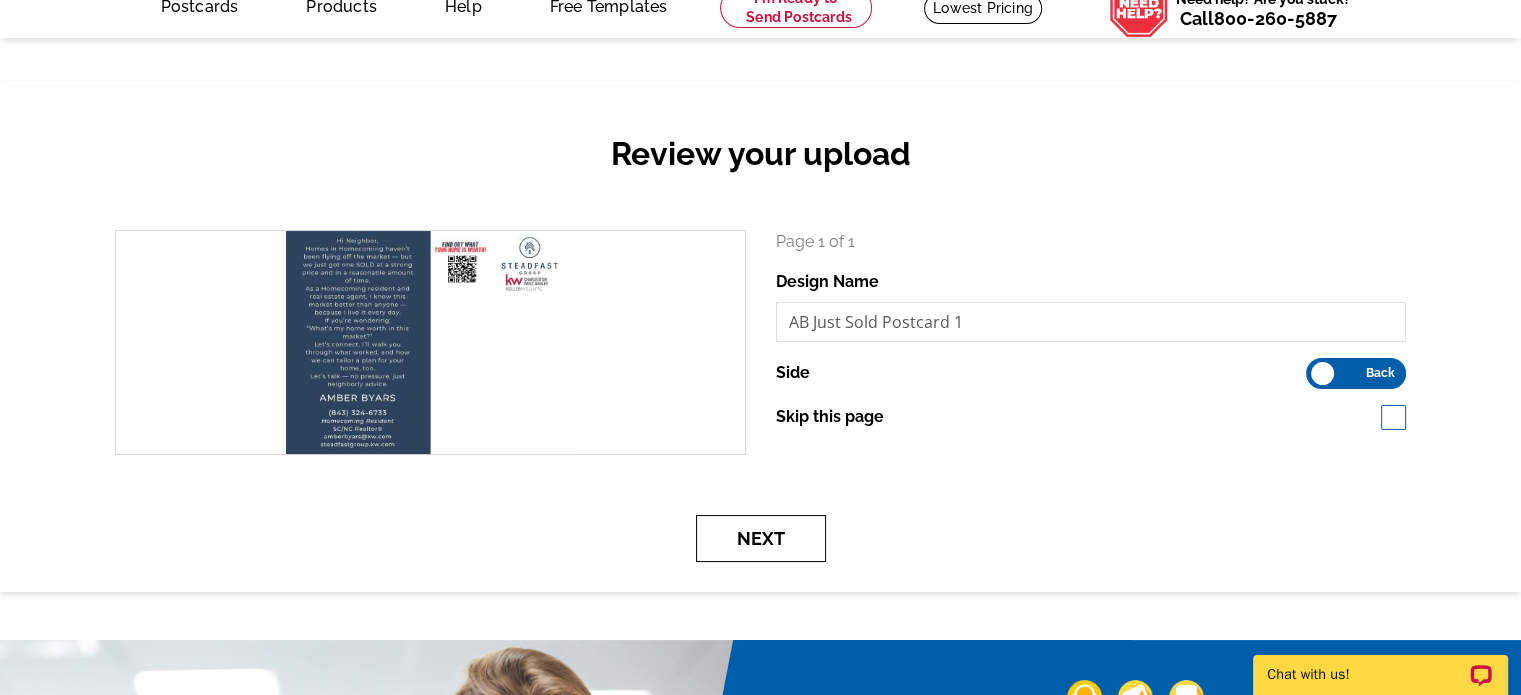 scroll, scrollTop: 200, scrollLeft: 0, axis: vertical 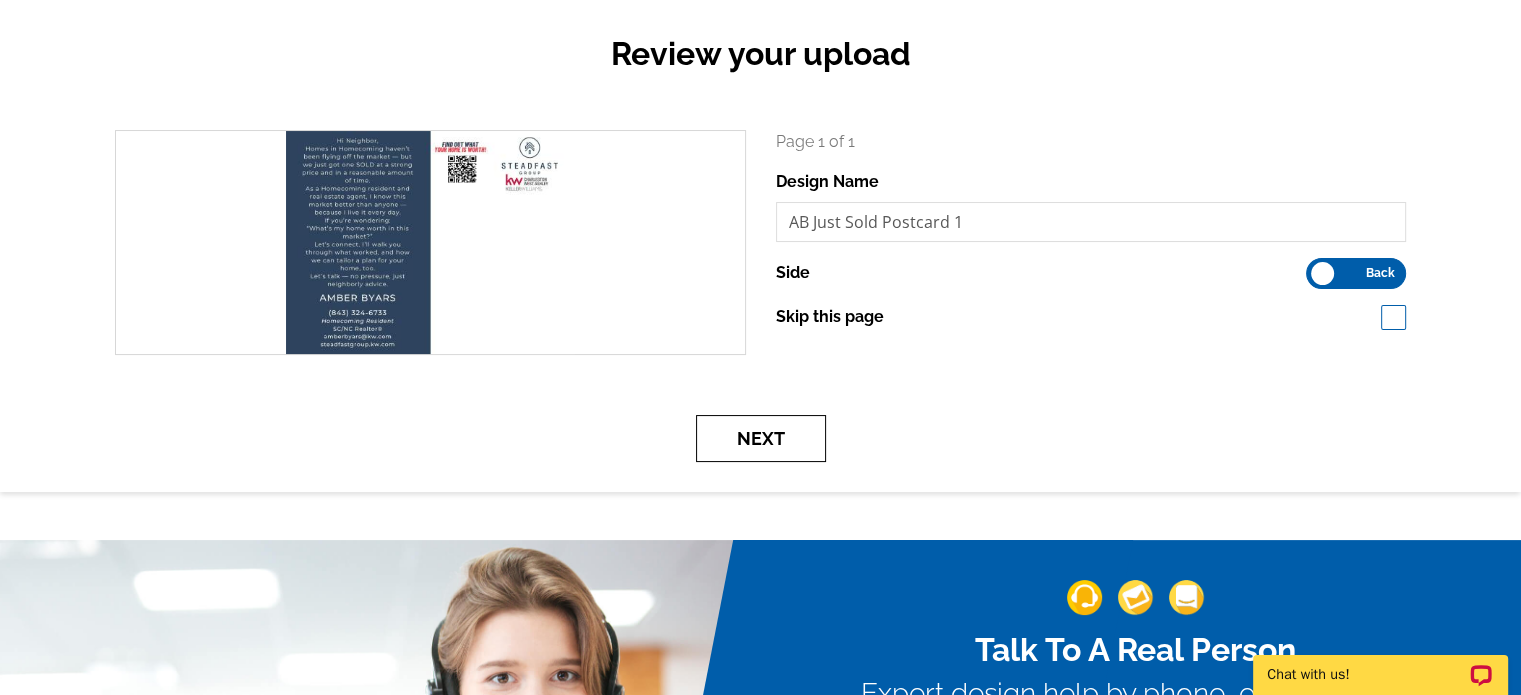click on "Next" at bounding box center [761, 438] 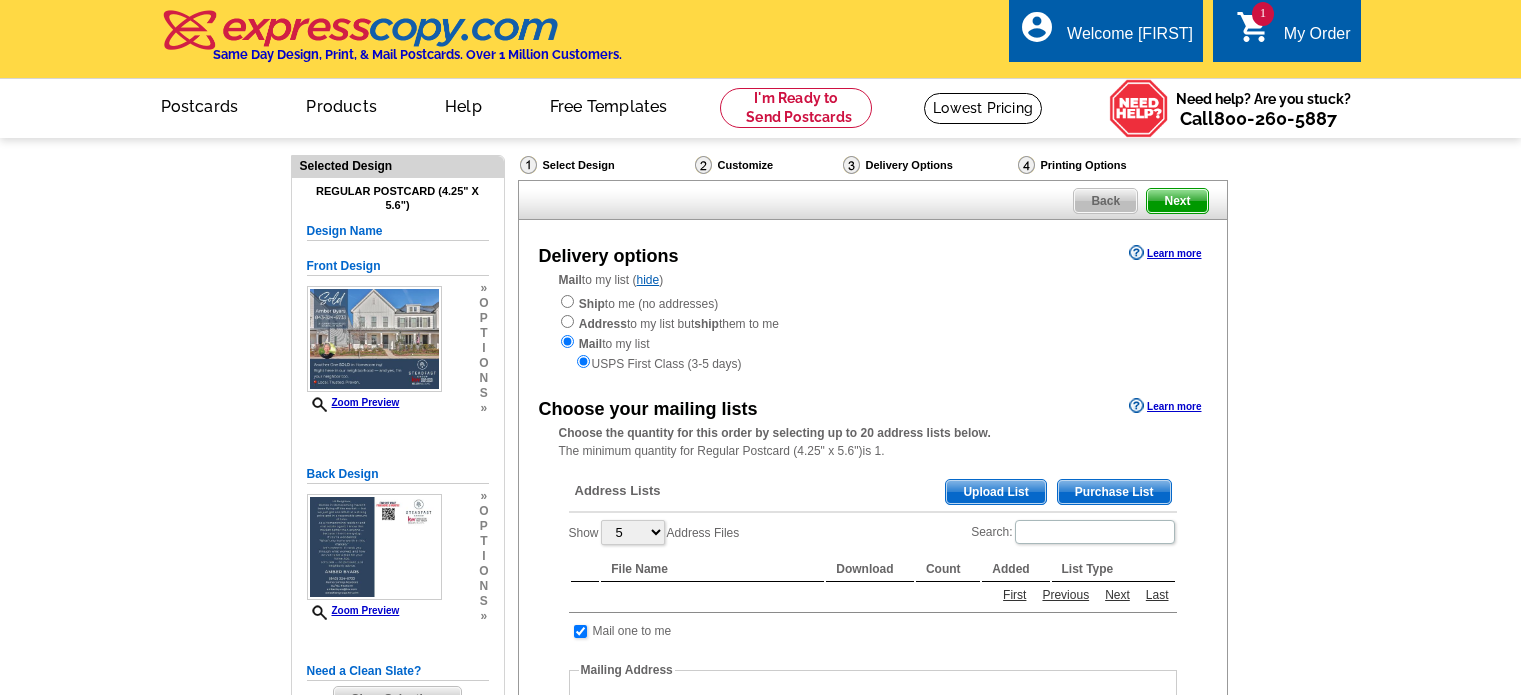 scroll, scrollTop: 0, scrollLeft: 0, axis: both 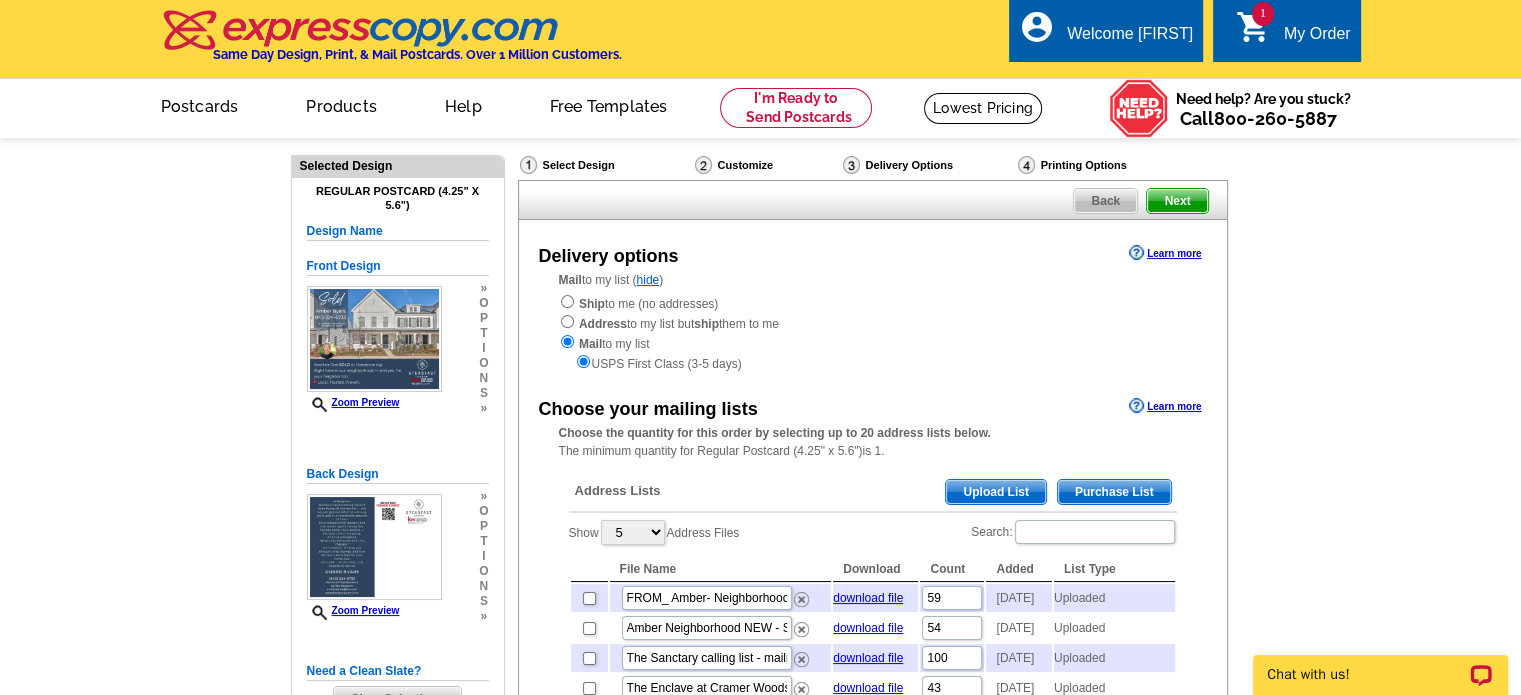 click on "Need Help? call 800-260-5887,  chat  with support, or have our designers make something custom just for you!
Got it, no need for the selection guide next time.
Show Results
Selected Design
Regular Postcard (4.25" x 5.6")
Design Name
Front Design
Zoom Preview
»
o
p
t
i
o
n
s
»
o" at bounding box center [760, 786] 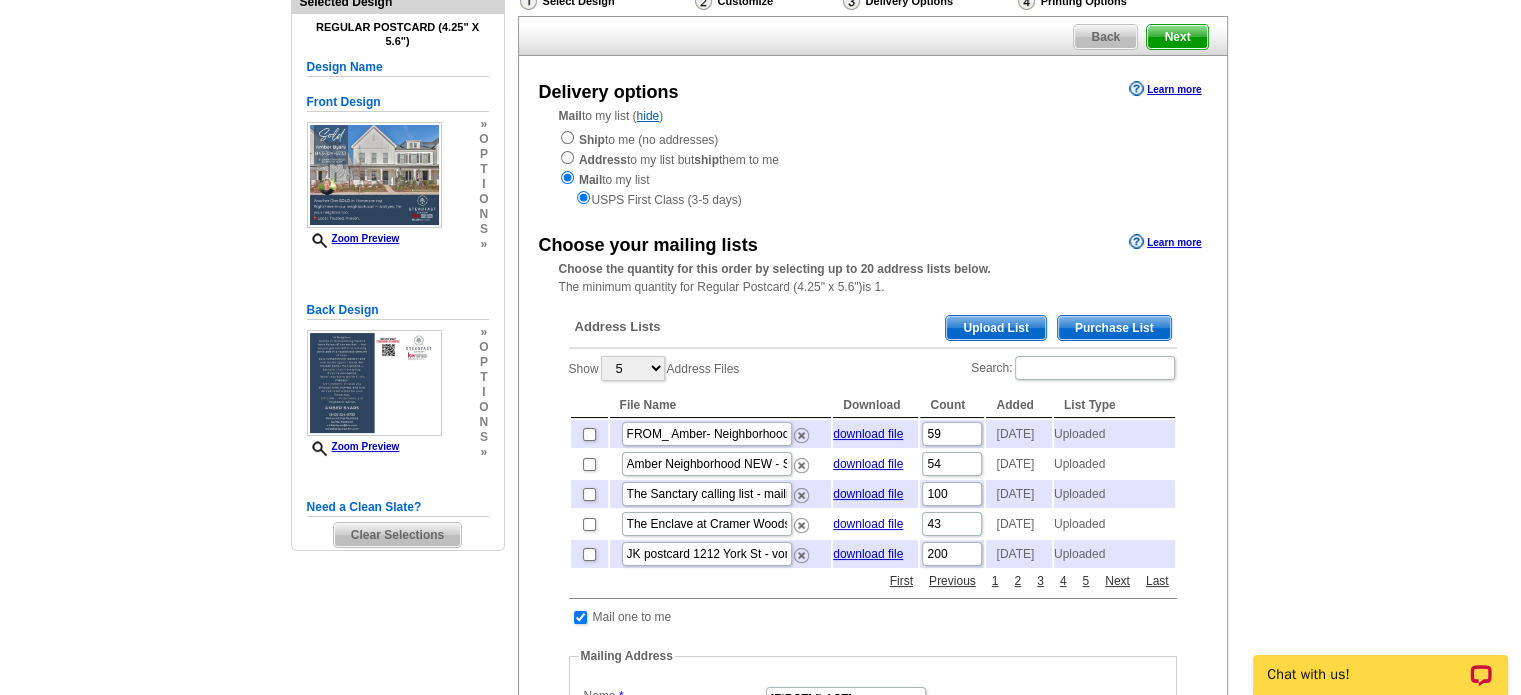 scroll, scrollTop: 200, scrollLeft: 0, axis: vertical 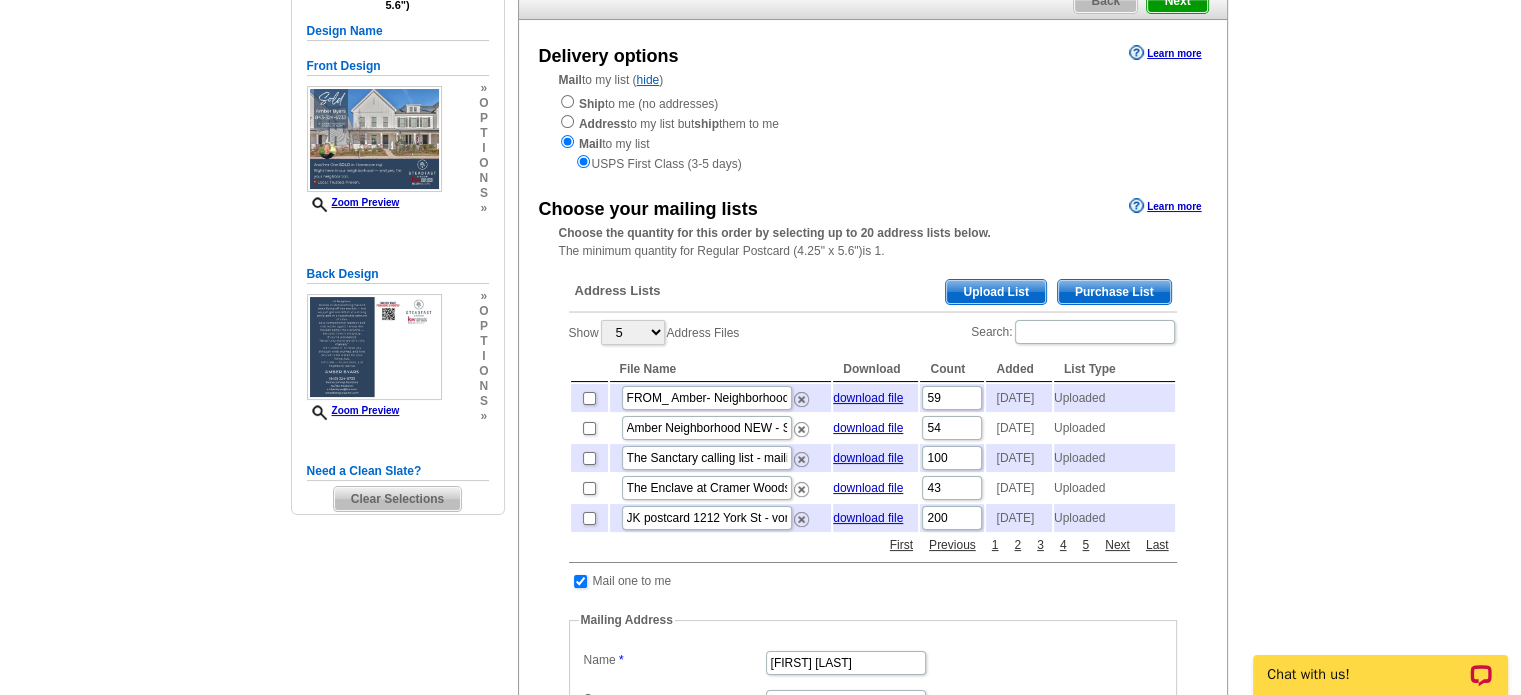 click on "Upload List" at bounding box center [995, 292] 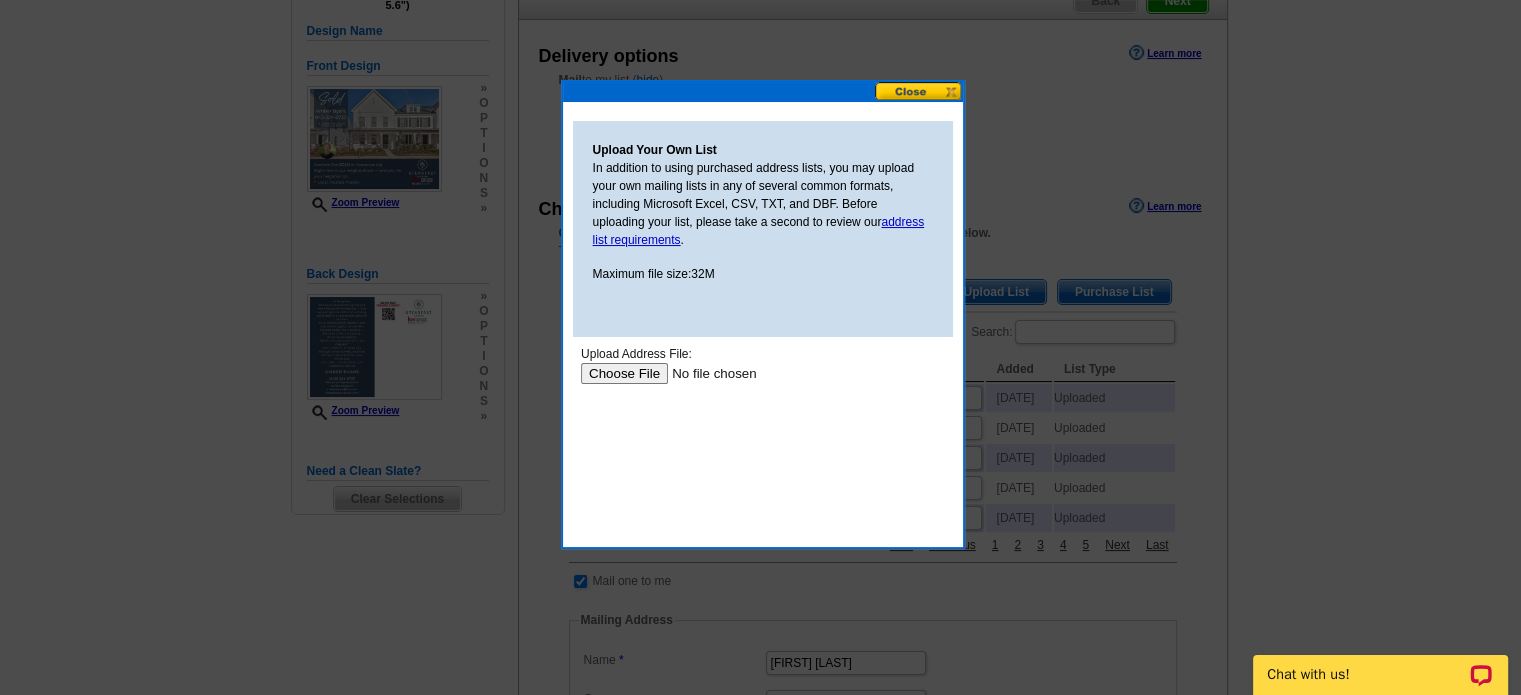 scroll, scrollTop: 0, scrollLeft: 0, axis: both 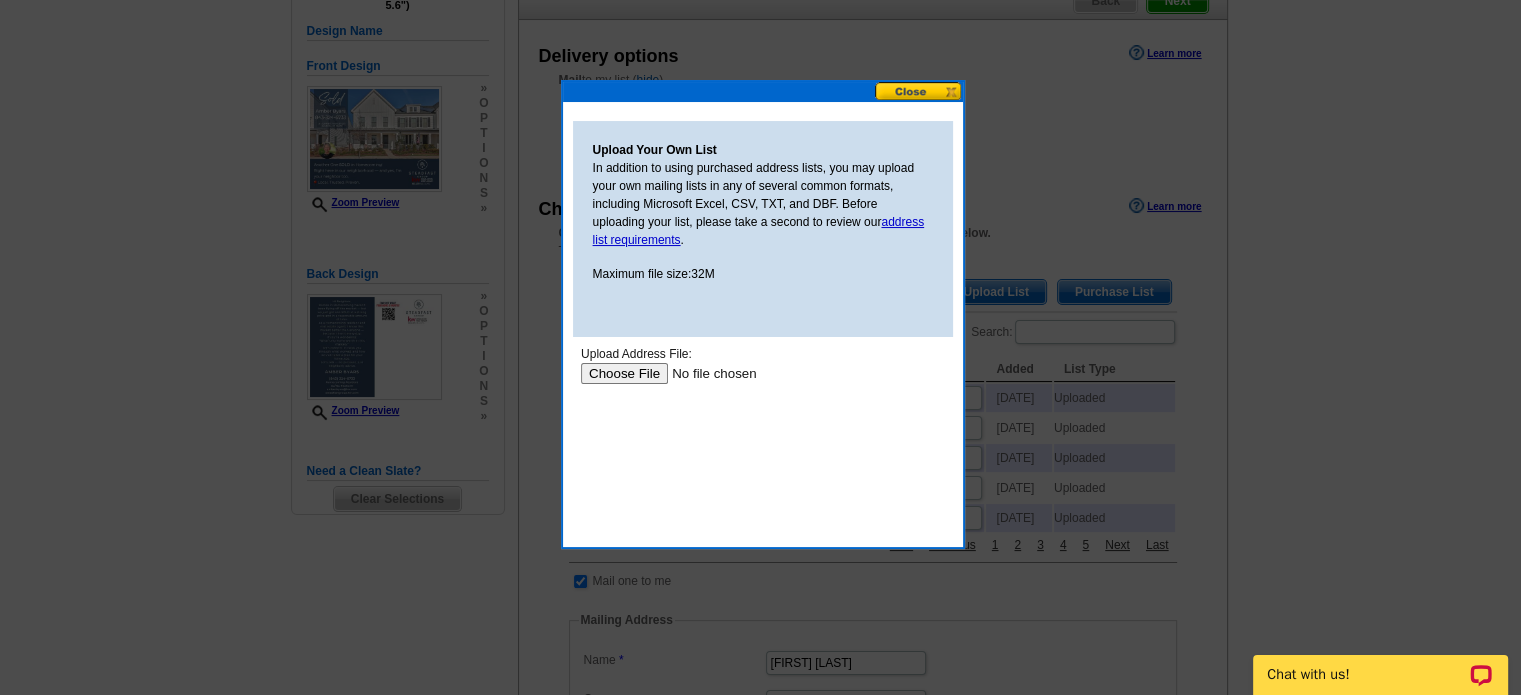 click at bounding box center (706, 373) 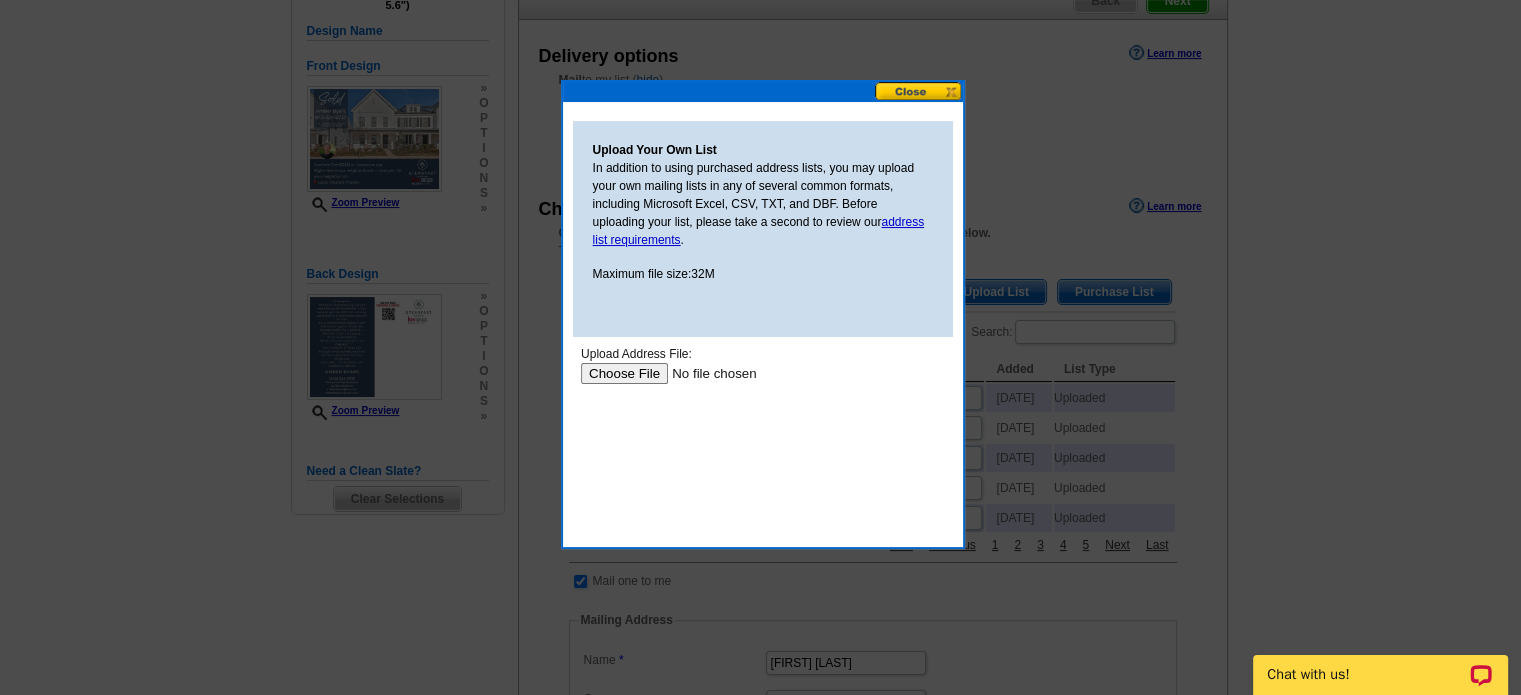 click at bounding box center [706, 373] 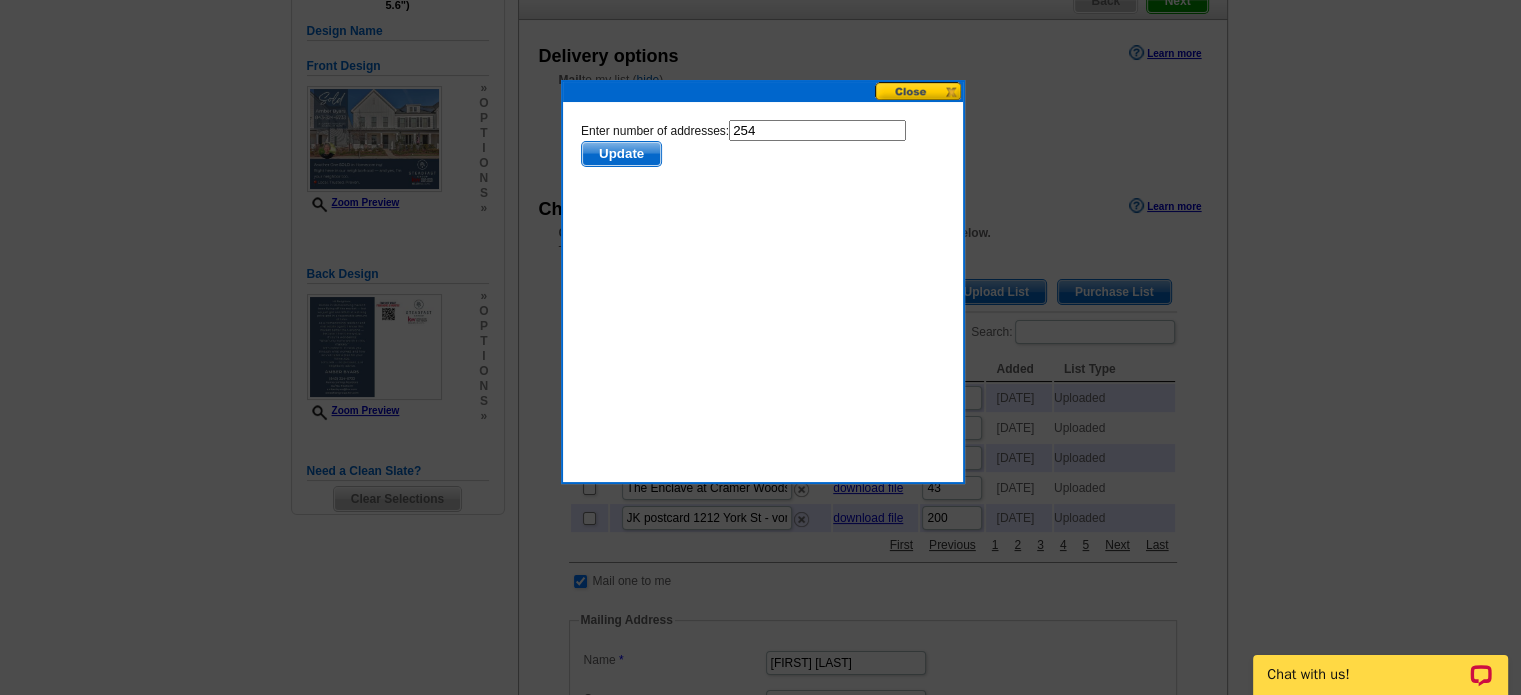 scroll, scrollTop: 0, scrollLeft: 0, axis: both 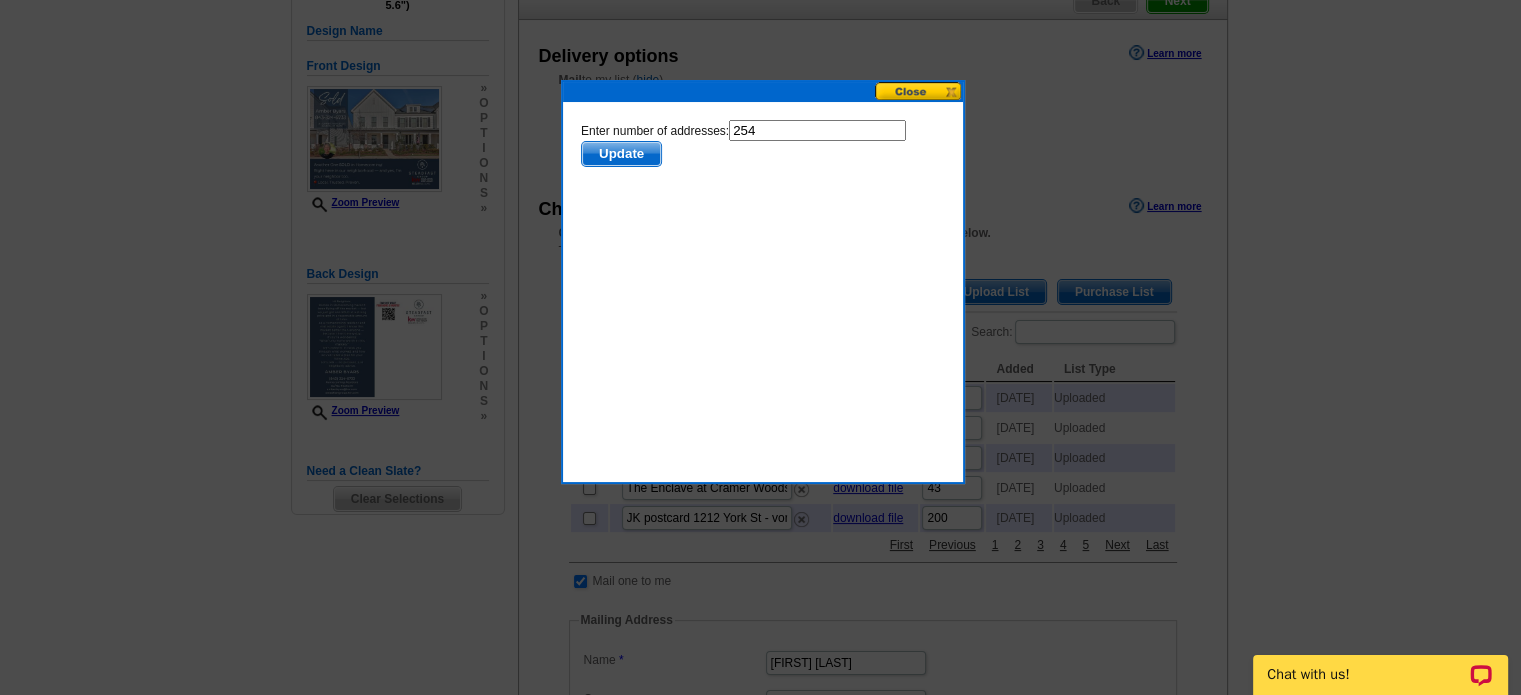 click on "254" at bounding box center (816, 130) 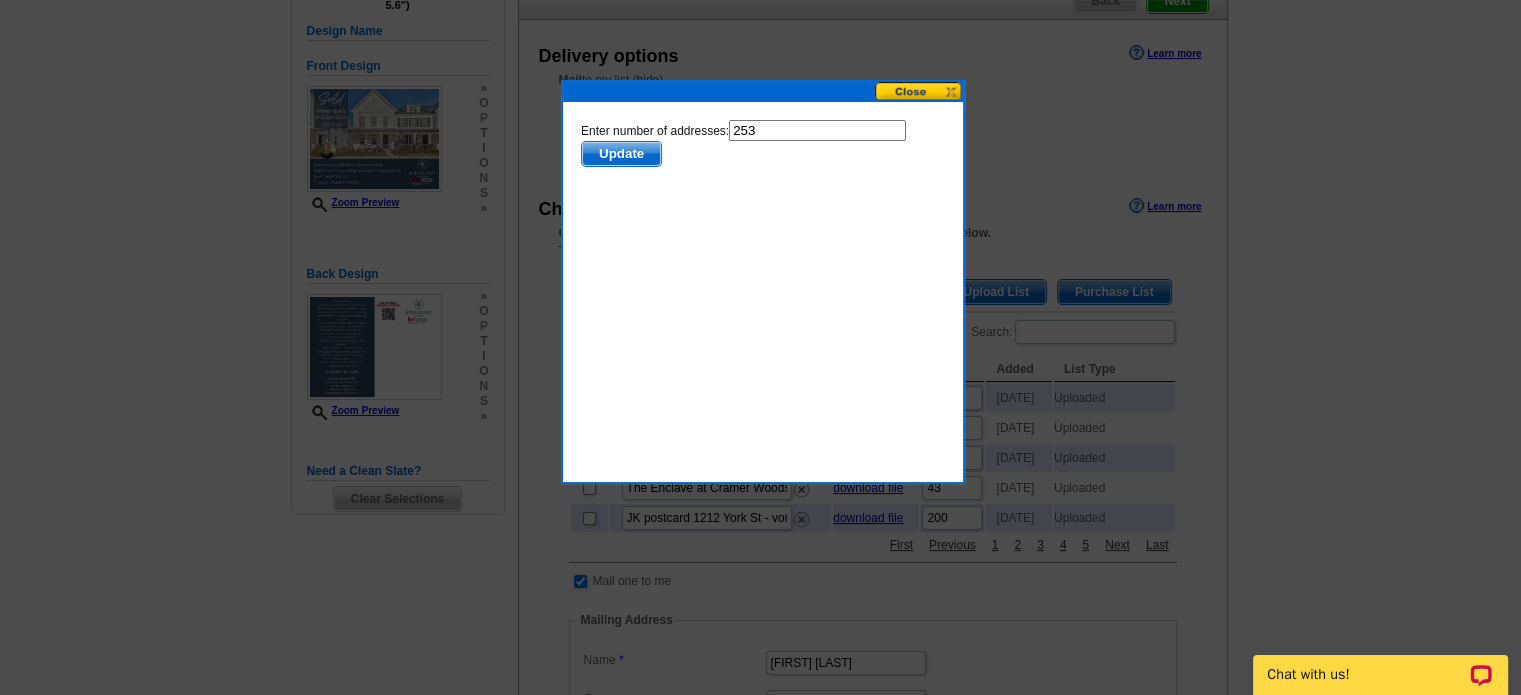 type on "253" 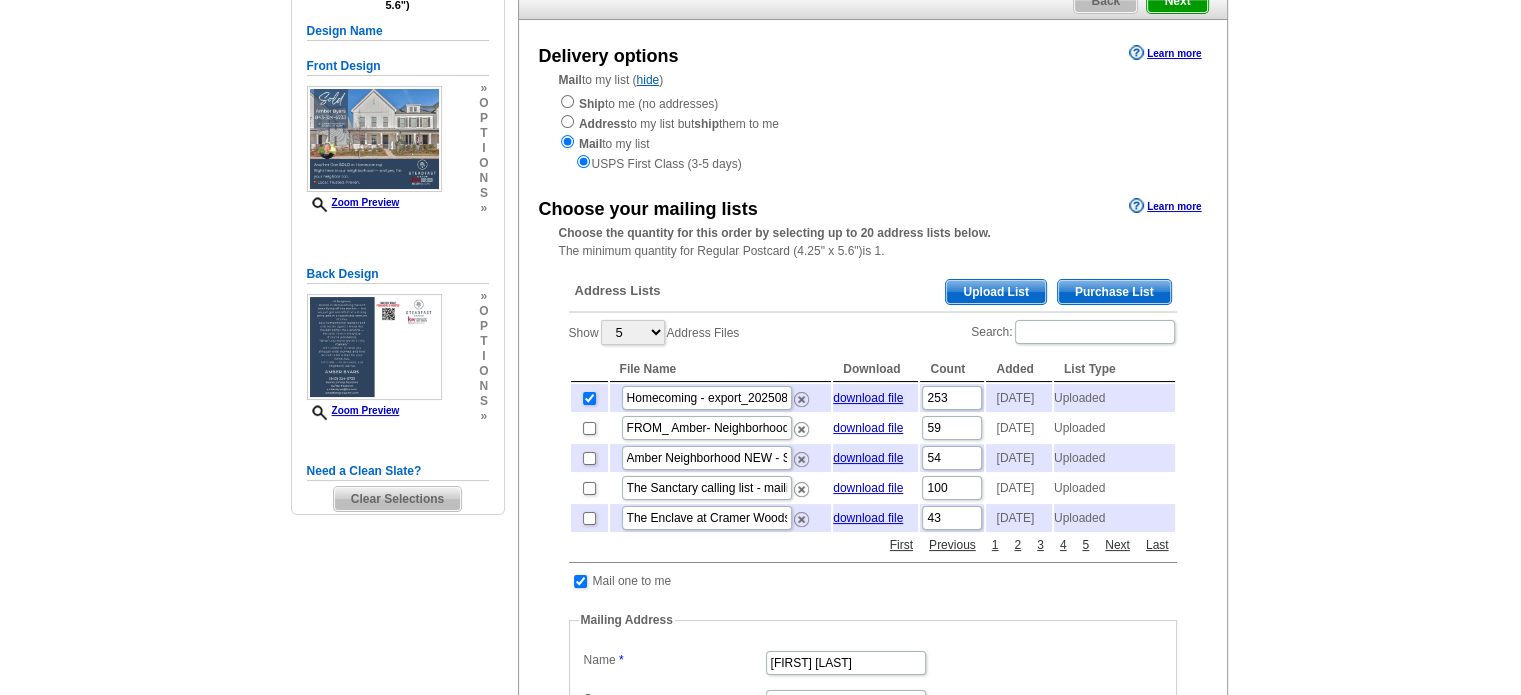 scroll, scrollTop: 200, scrollLeft: 0, axis: vertical 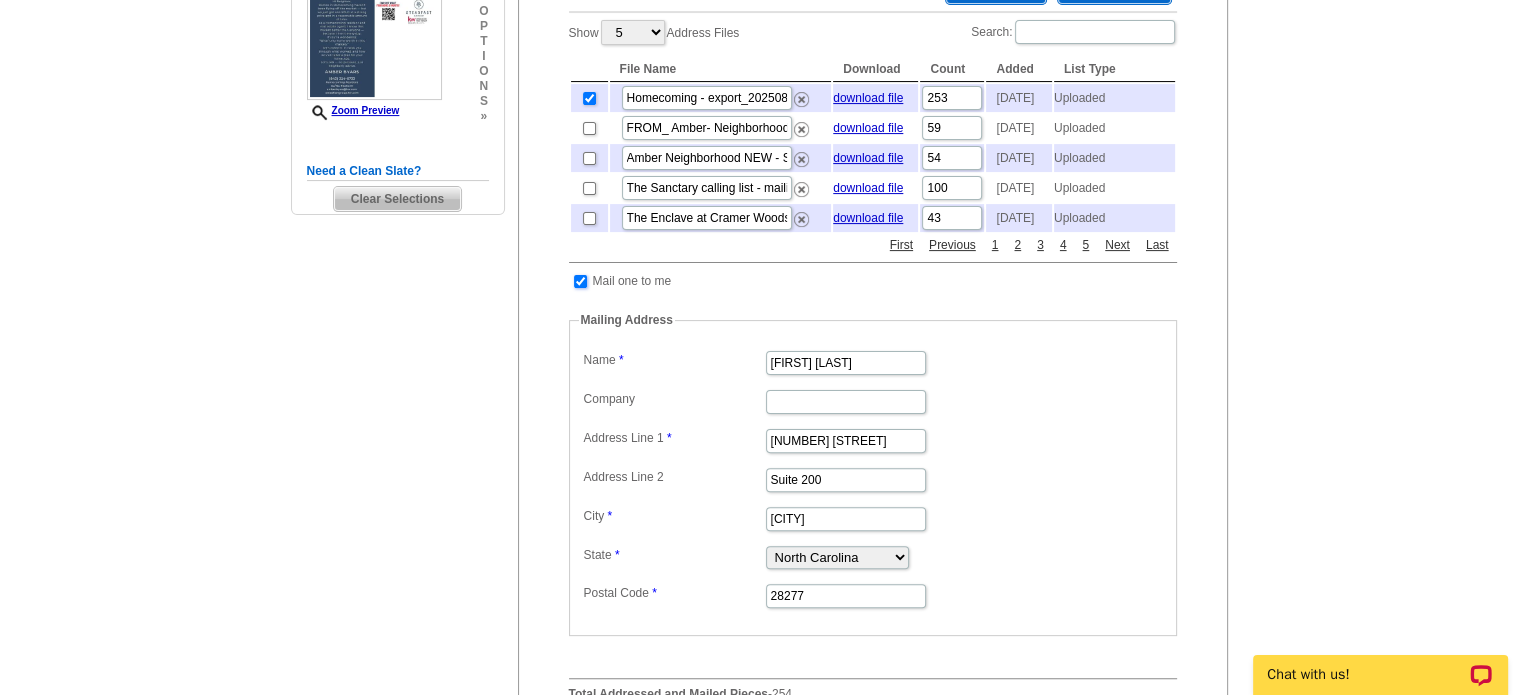 click at bounding box center (580, 281) 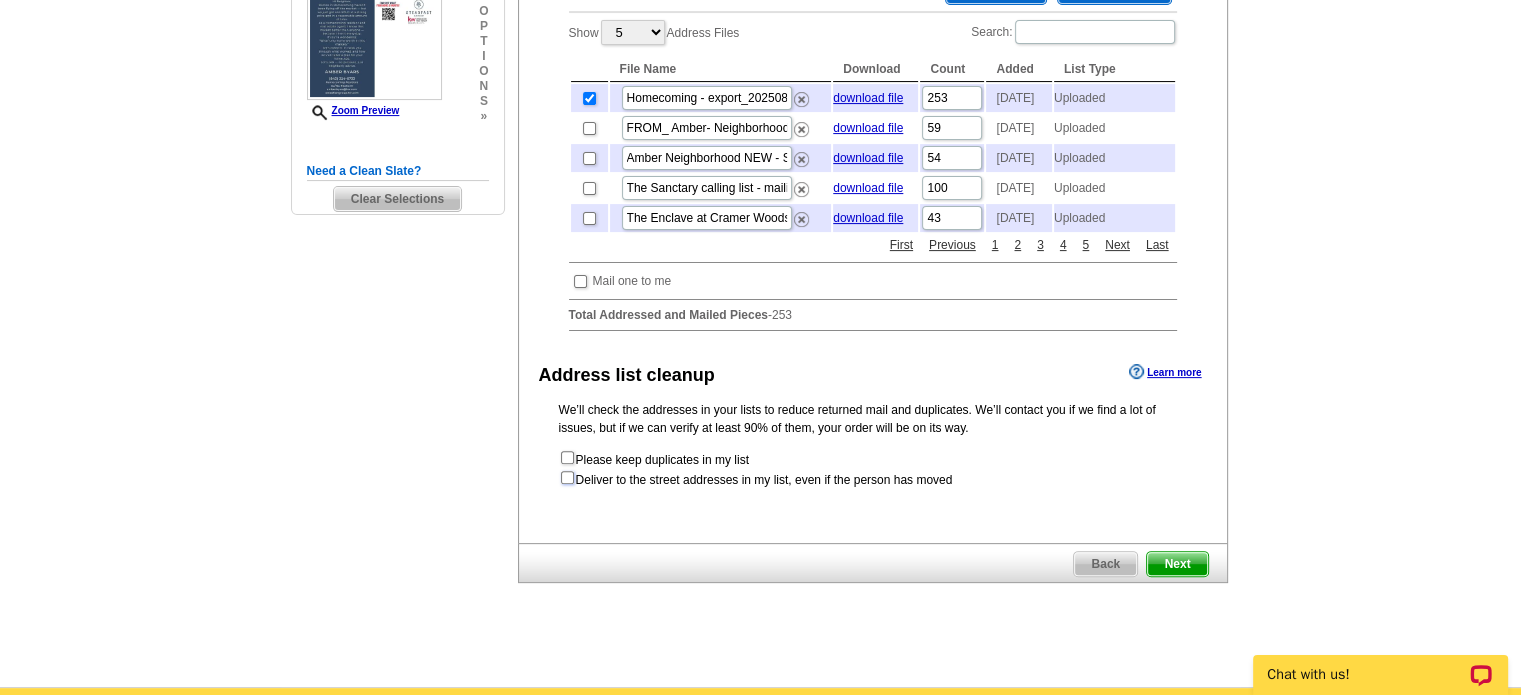 click at bounding box center [567, 477] 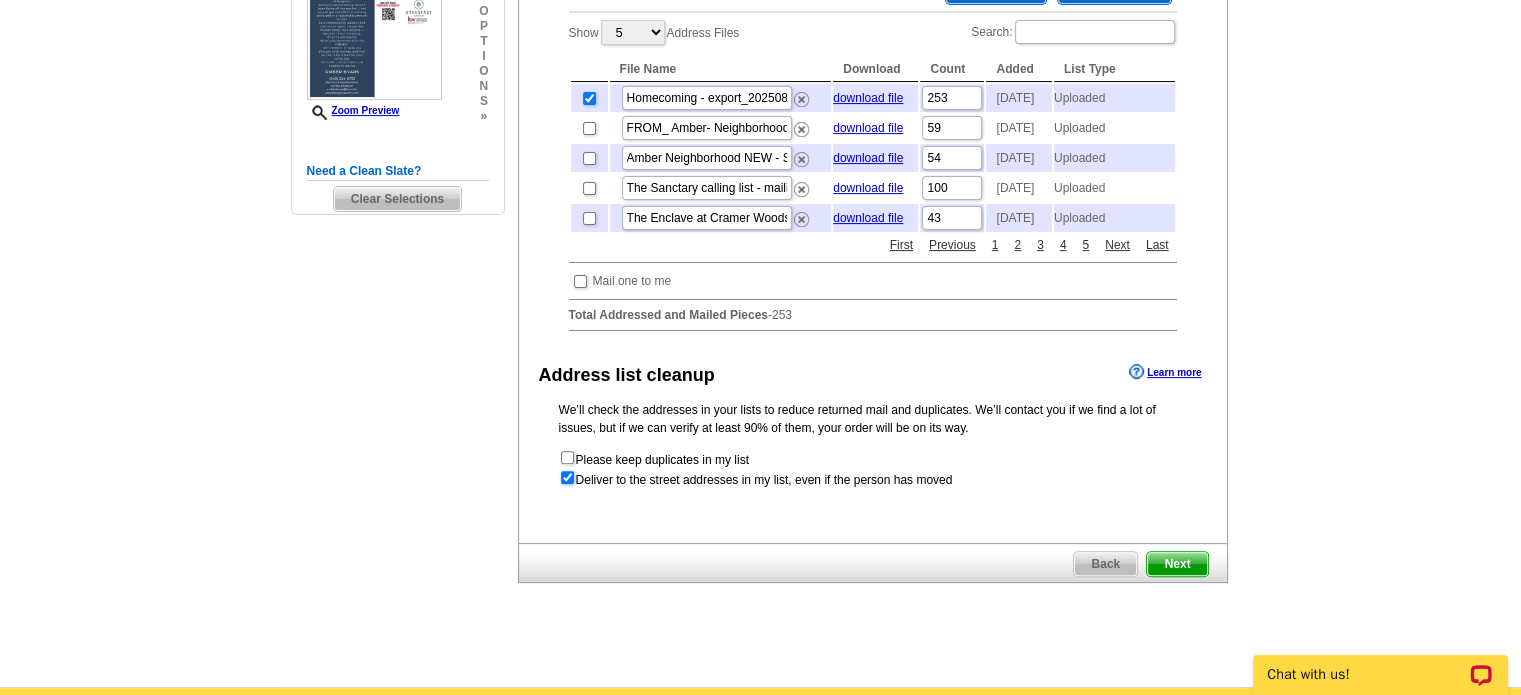 radio on "true" 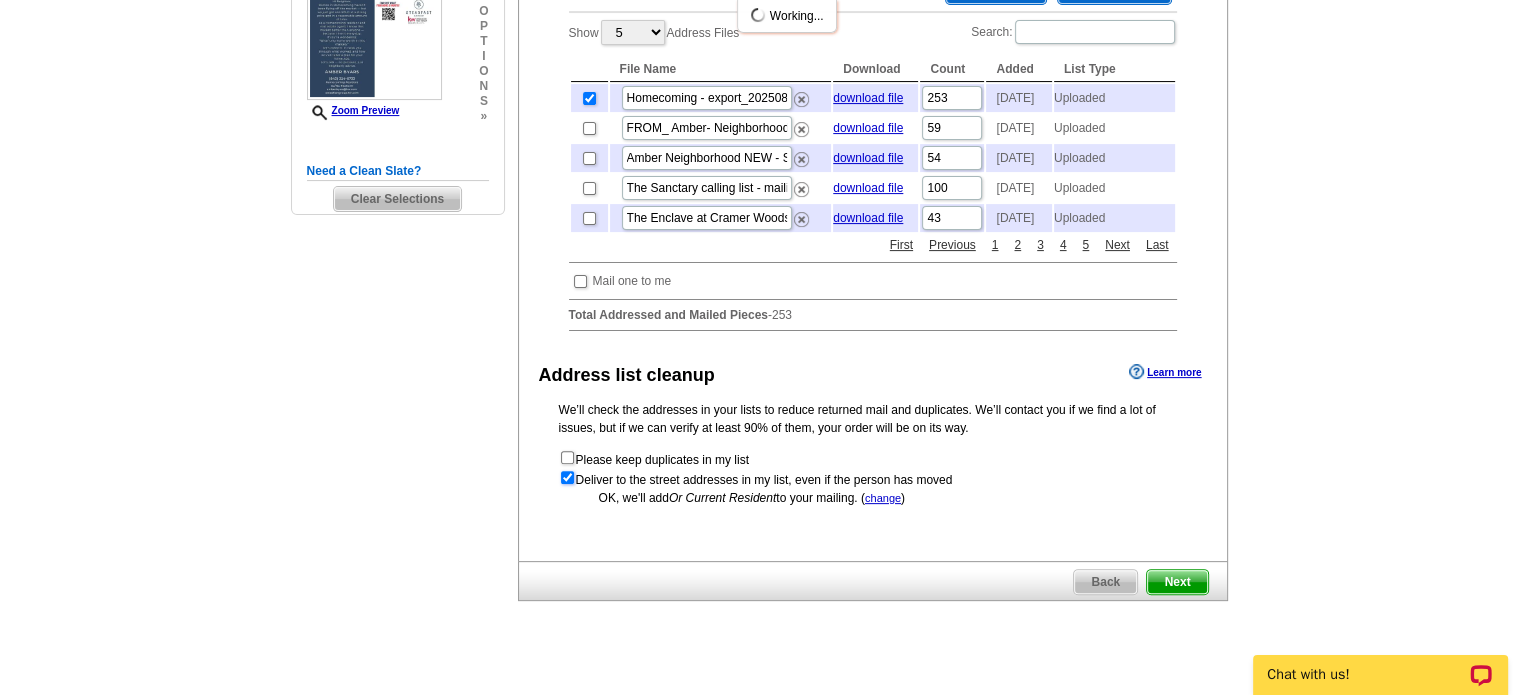 scroll, scrollTop: 0, scrollLeft: 0, axis: both 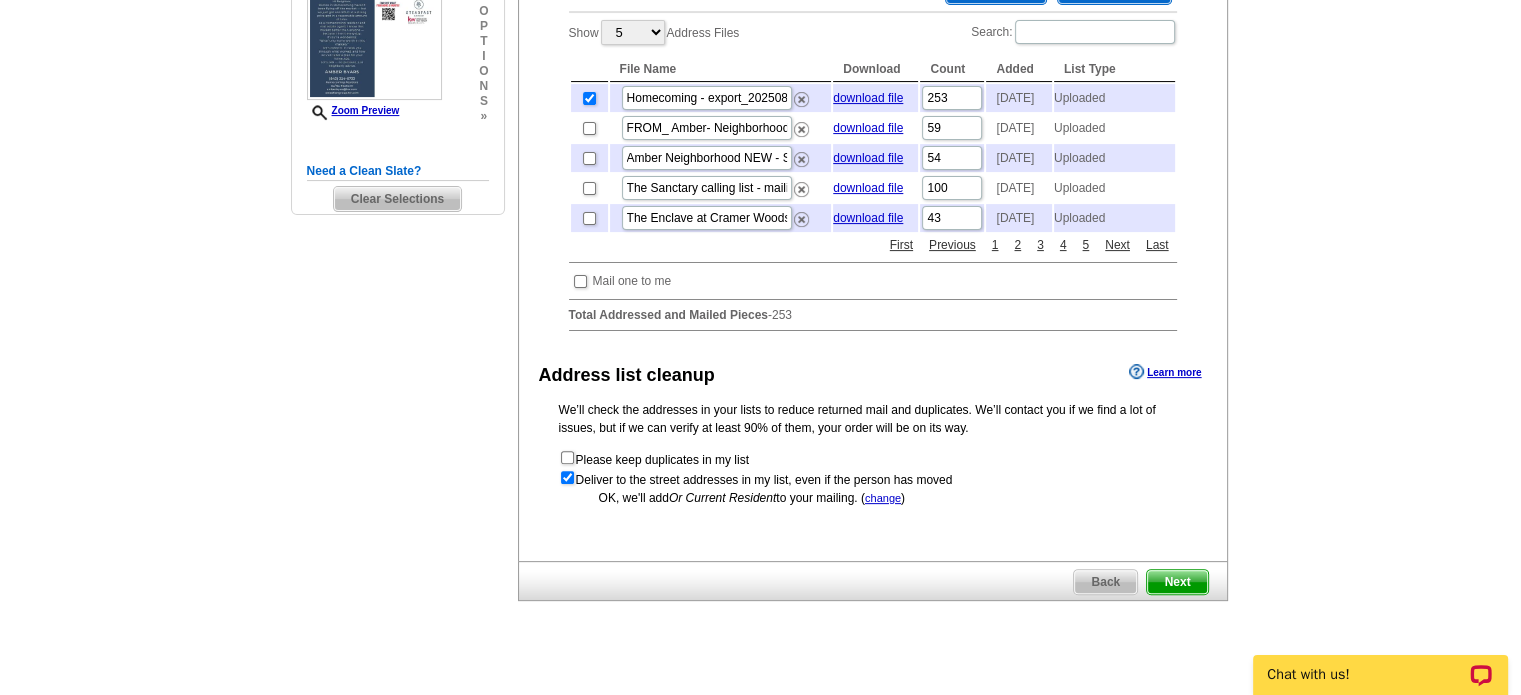 click on "Next" at bounding box center (1177, 582) 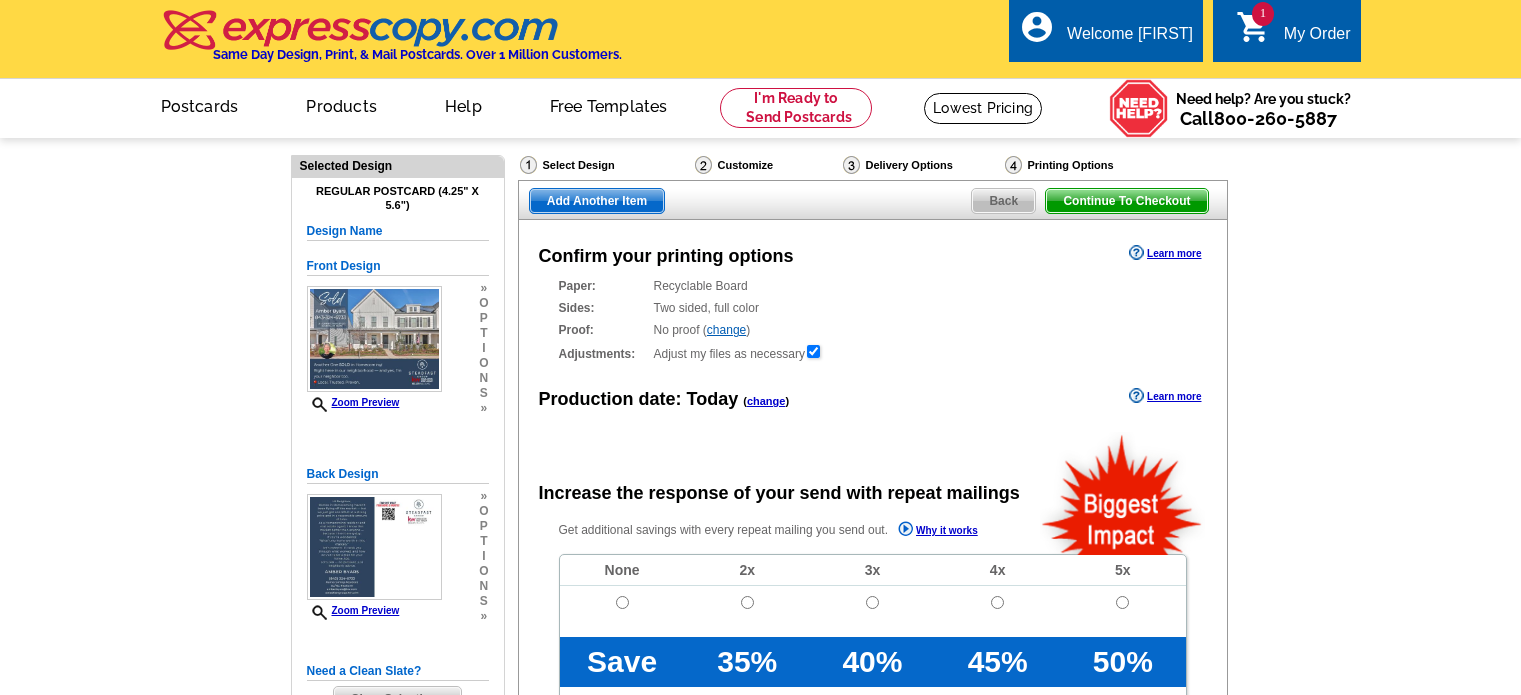 scroll, scrollTop: 0, scrollLeft: 0, axis: both 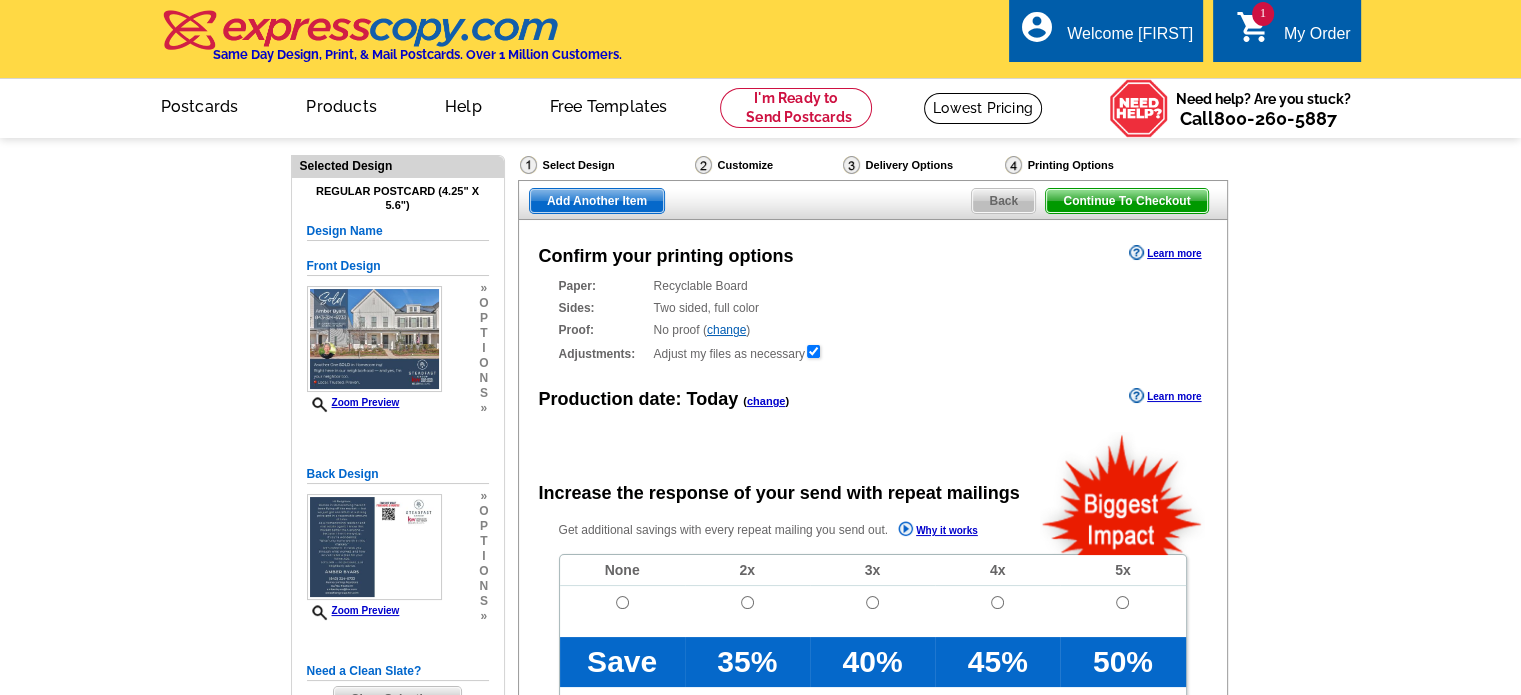 radio on "false" 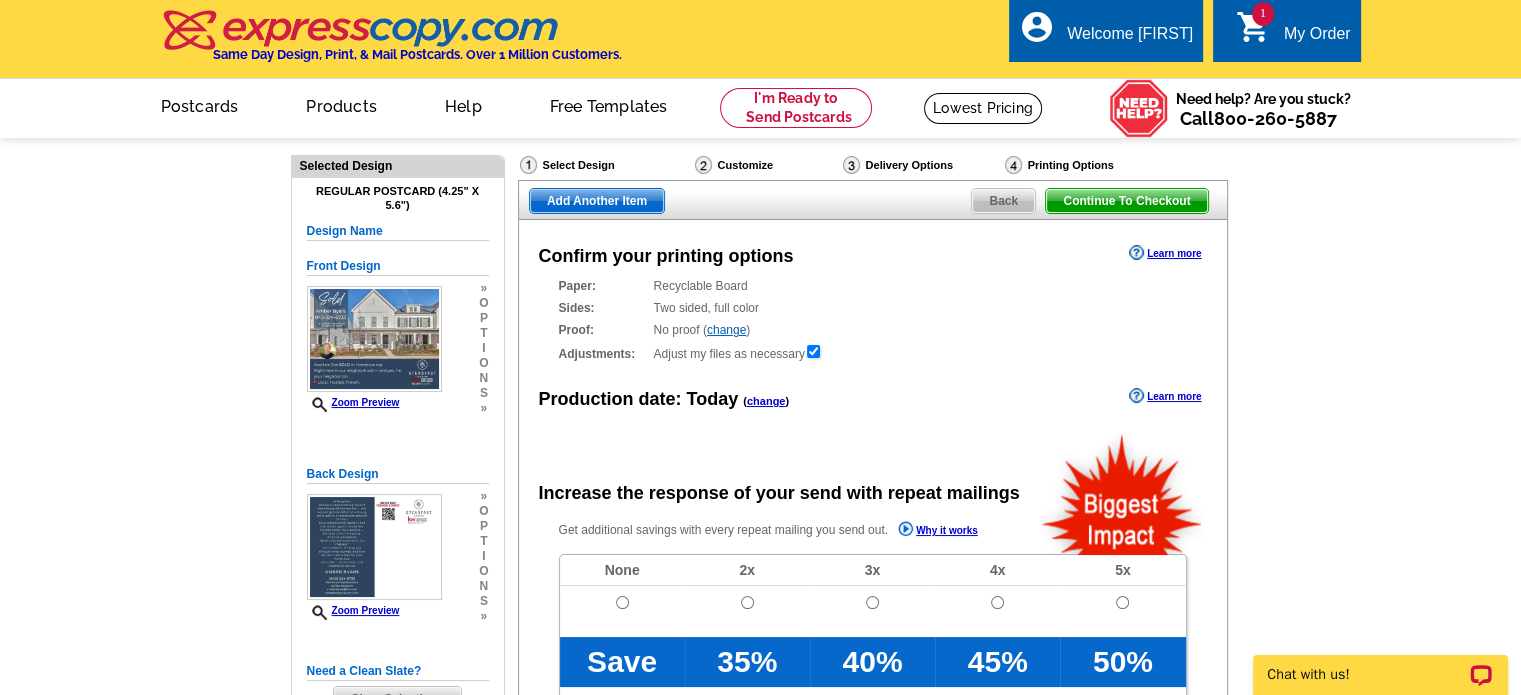 scroll, scrollTop: 0, scrollLeft: 0, axis: both 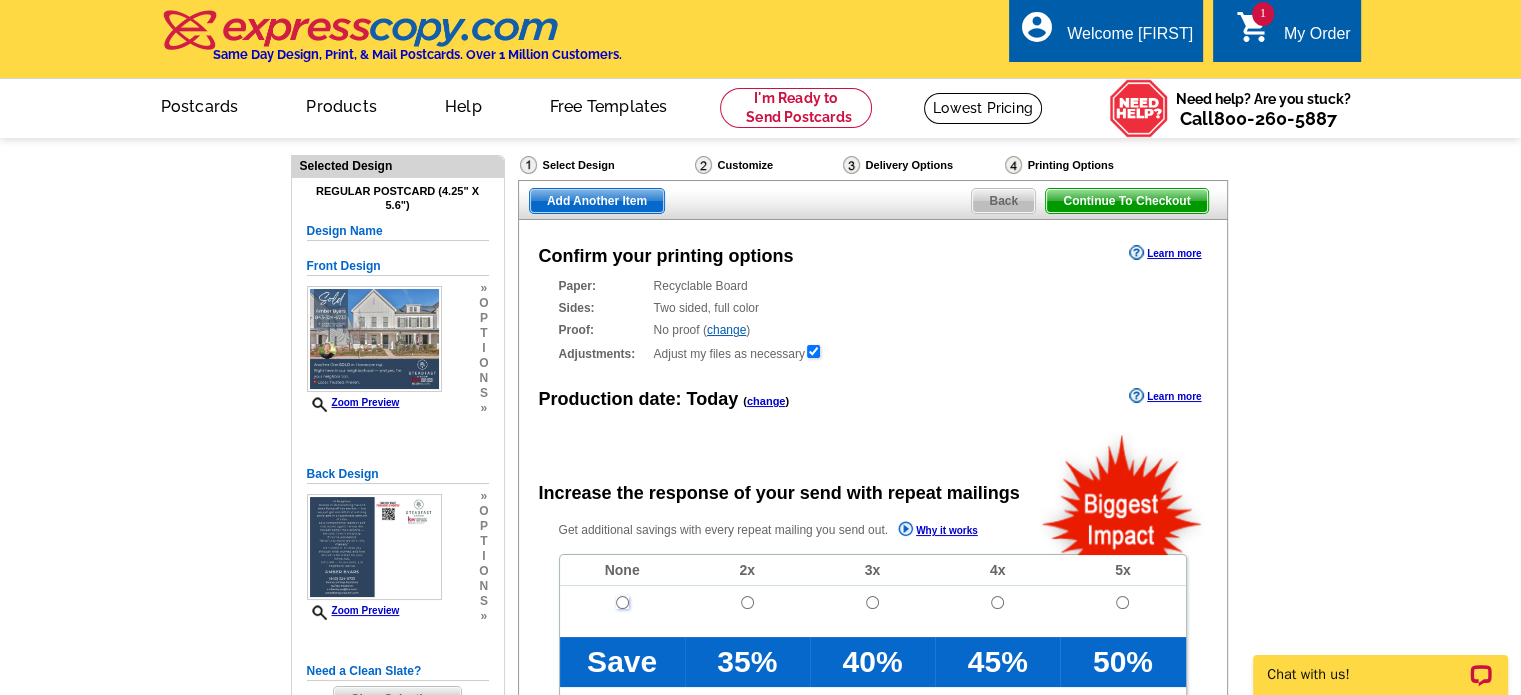click at bounding box center (622, 602) 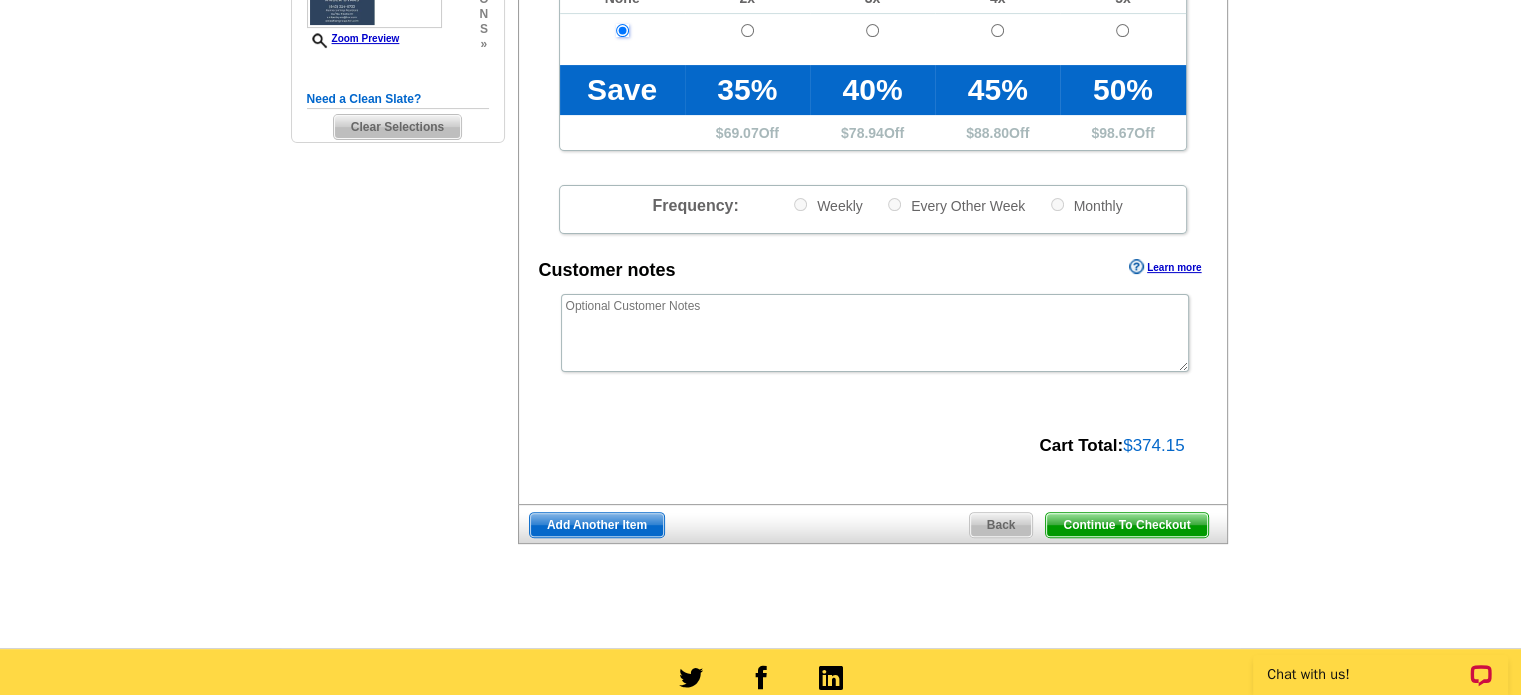 scroll, scrollTop: 600, scrollLeft: 0, axis: vertical 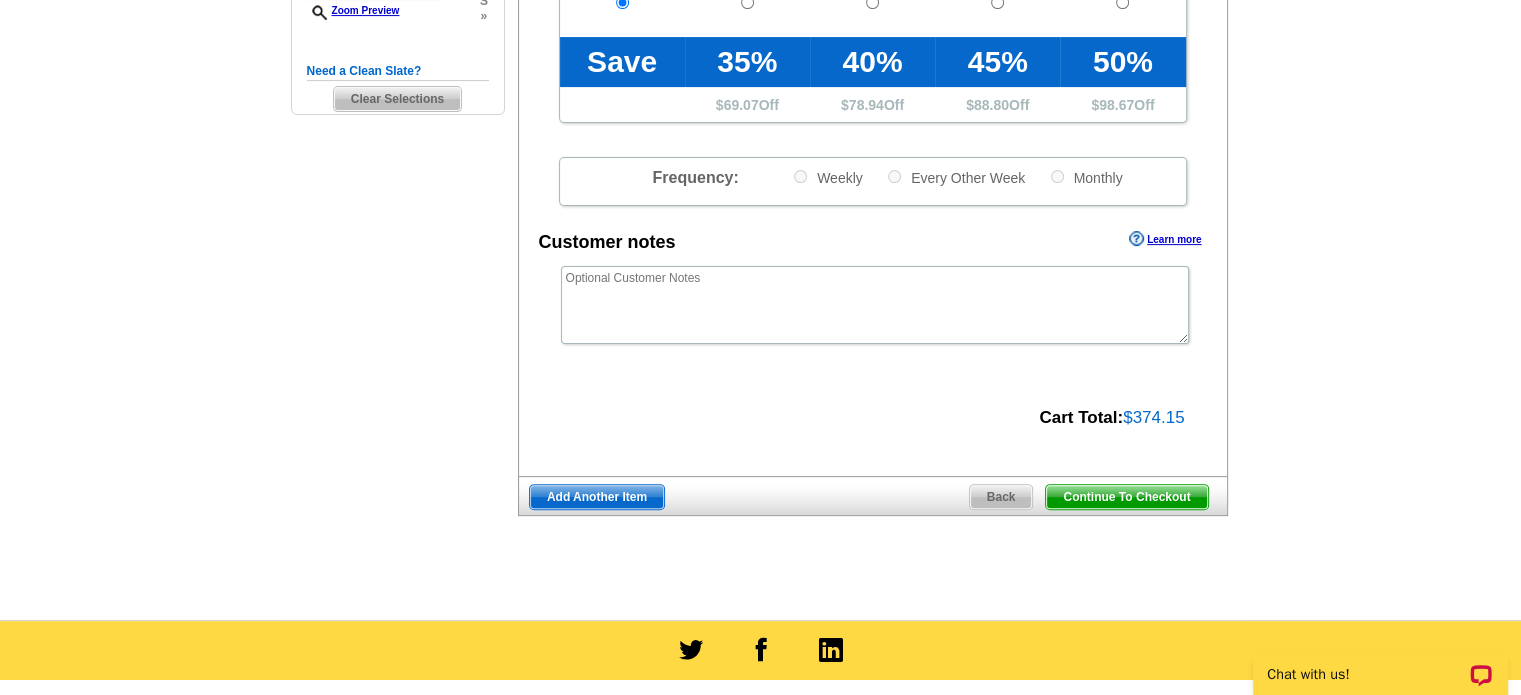 click on "Continue To Checkout" at bounding box center [1126, 497] 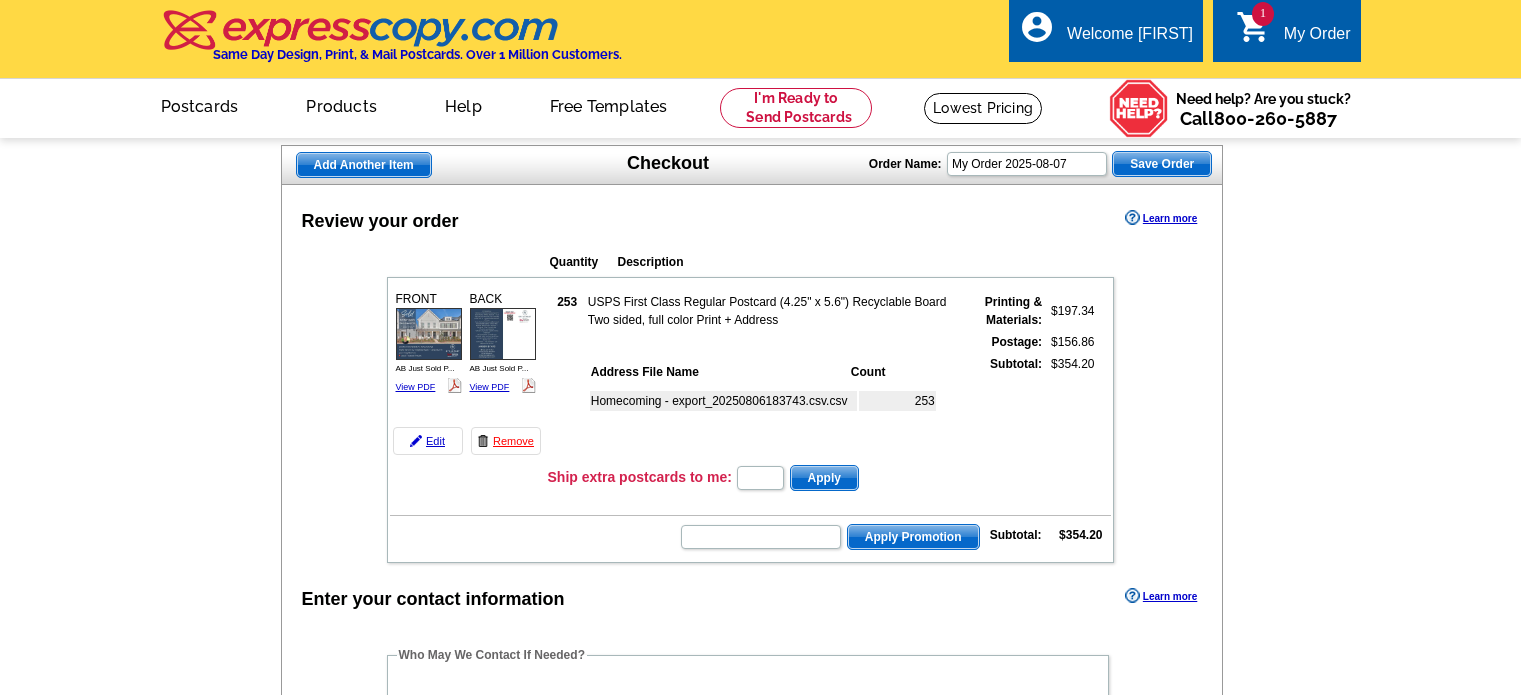 scroll, scrollTop: 0, scrollLeft: 0, axis: both 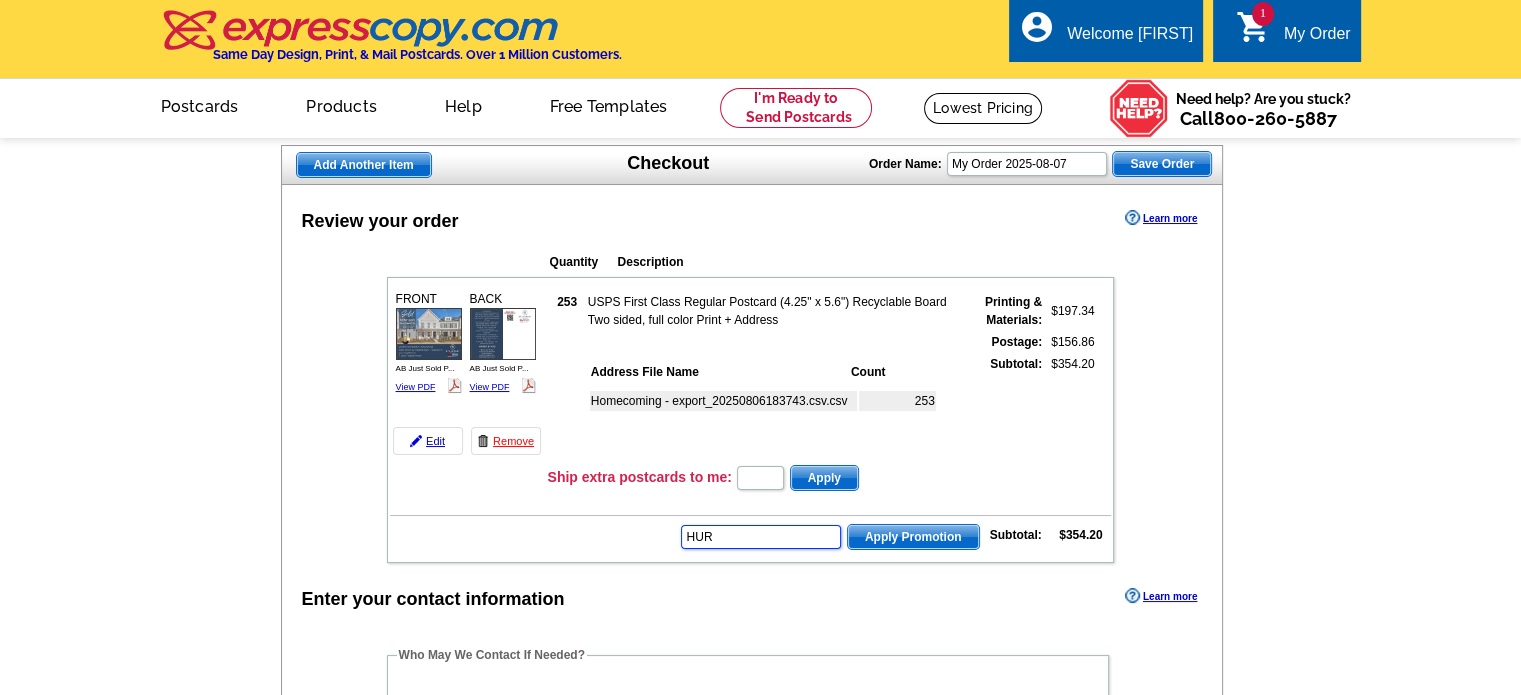 click on "HUR
Apply Promotion
Subtotal:
$354.20" at bounding box center [750, 535] 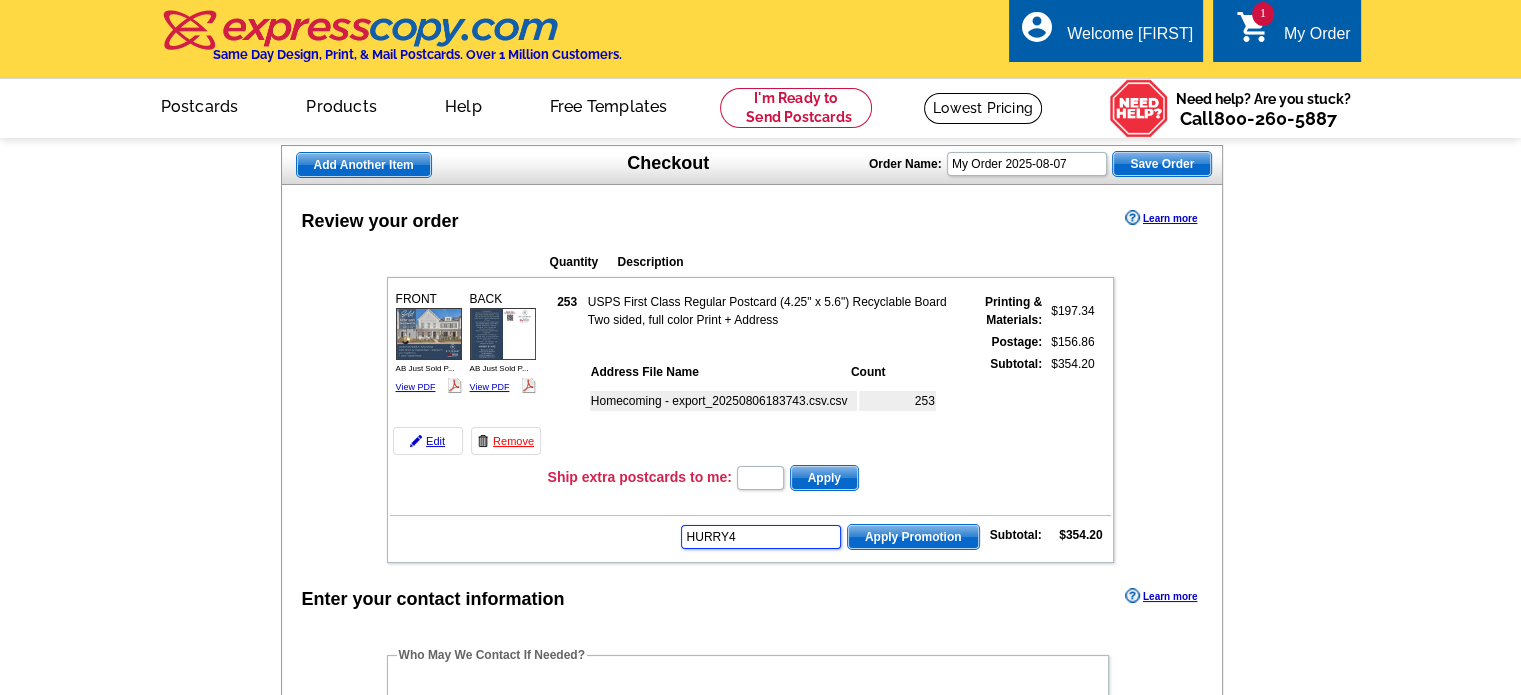 type on "HURRY40" 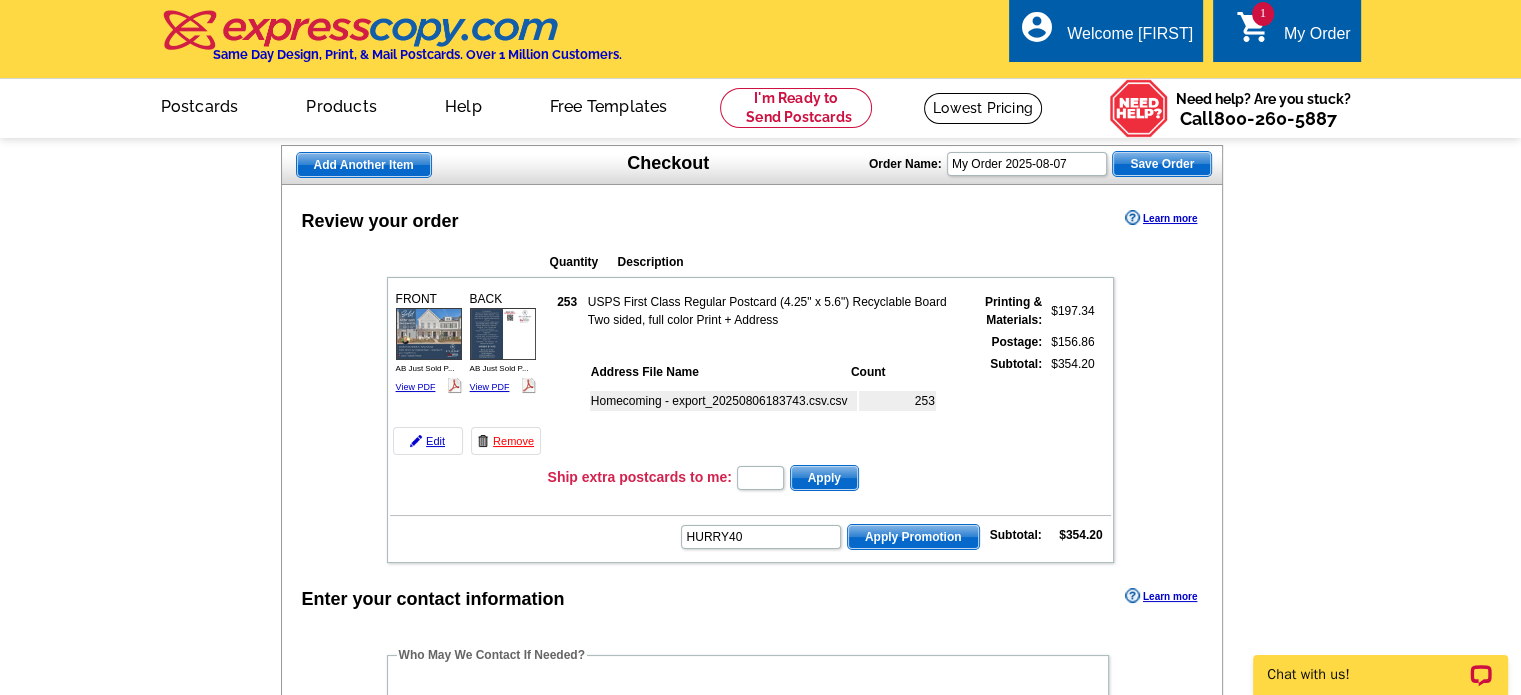 click on "HURRY40" at bounding box center [761, 537] 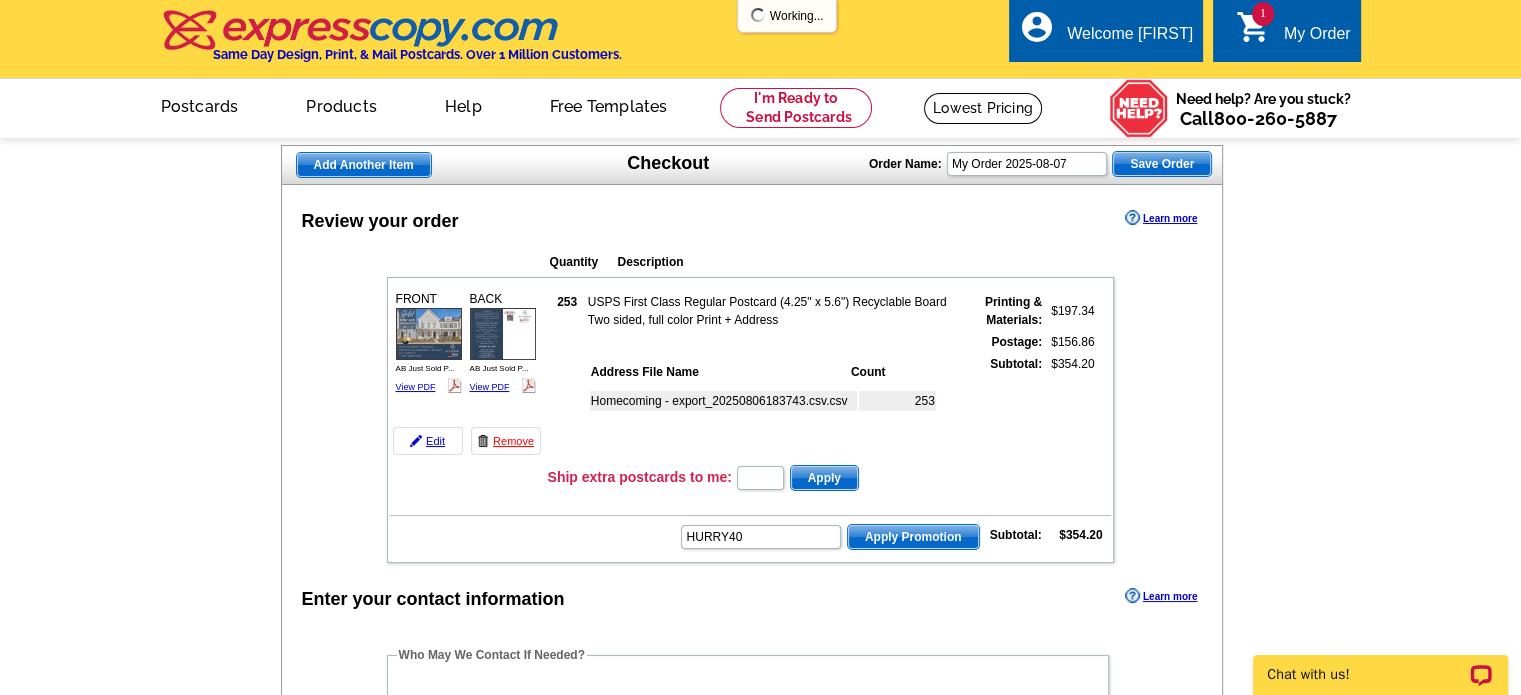 scroll, scrollTop: 0, scrollLeft: 0, axis: both 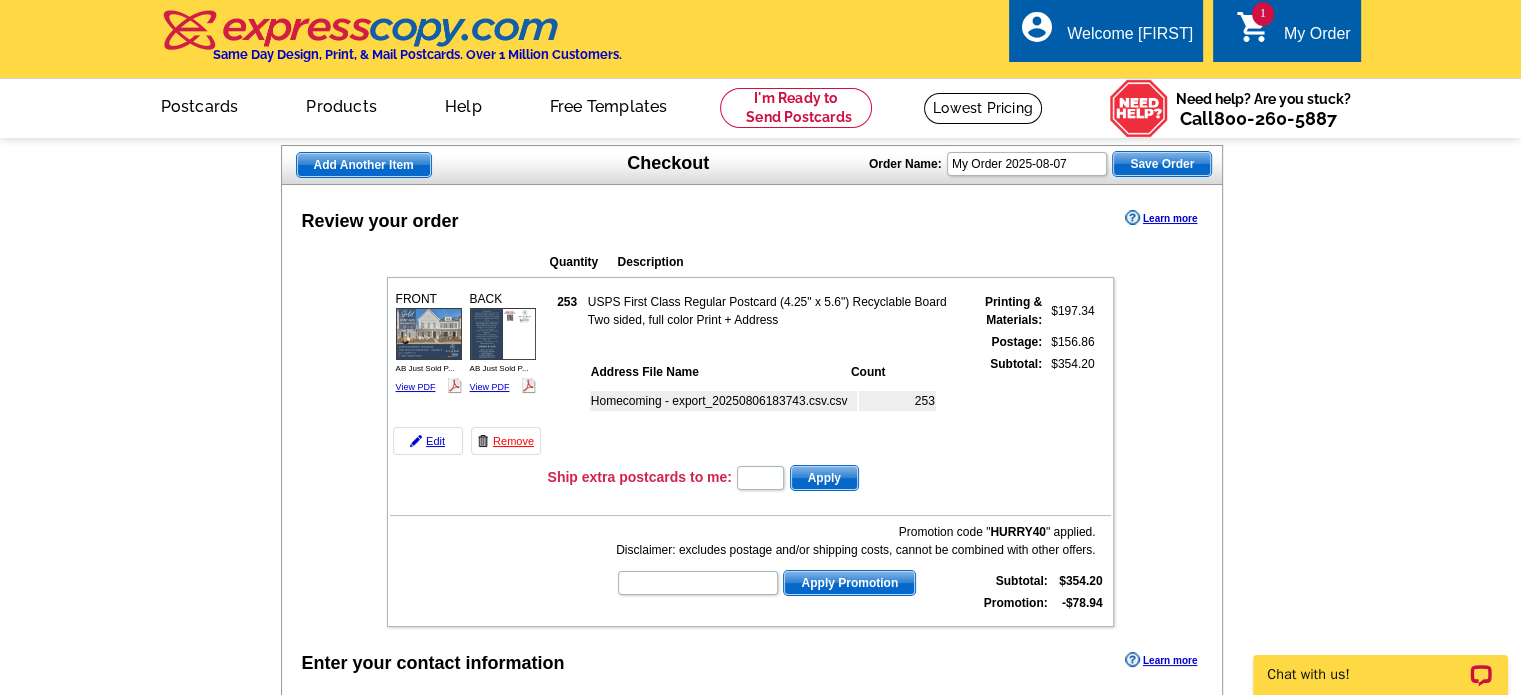 click at bounding box center [0, 1909] 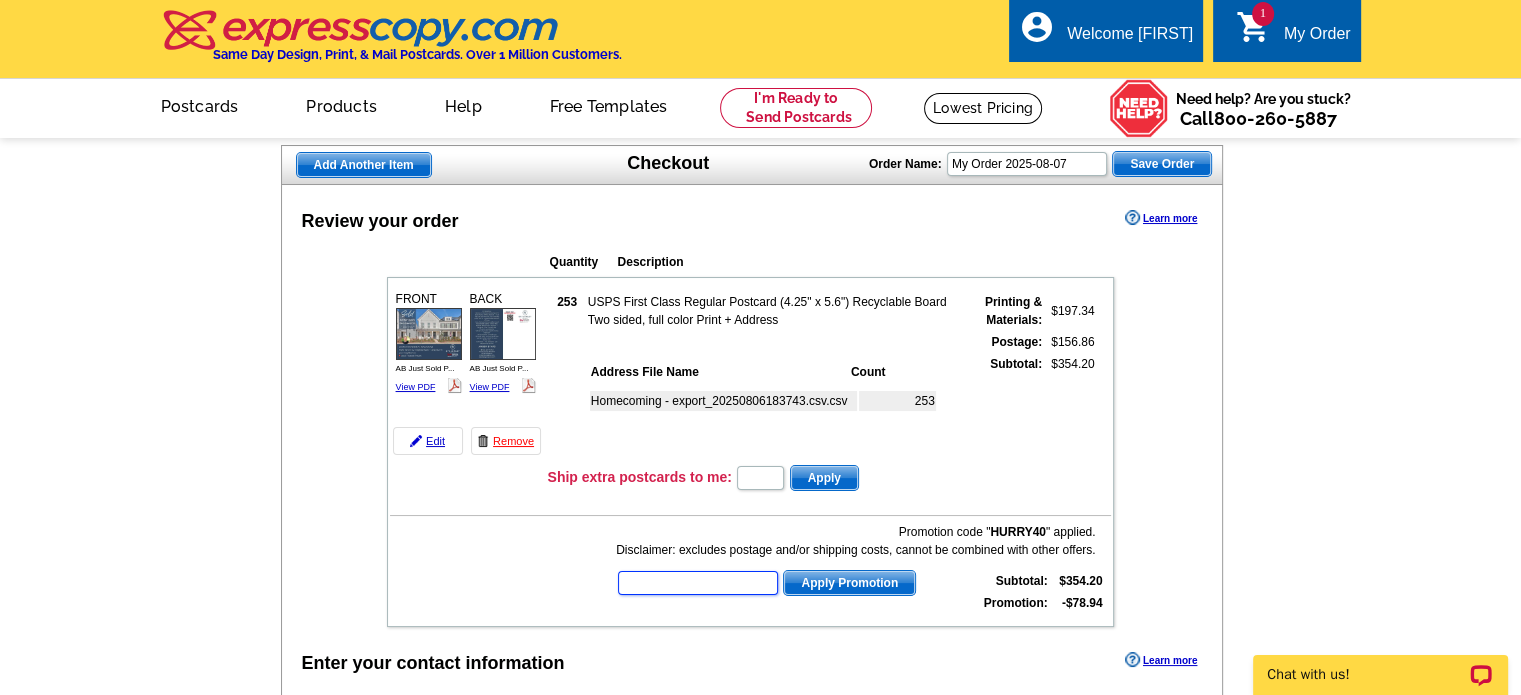 click at bounding box center [698, 583] 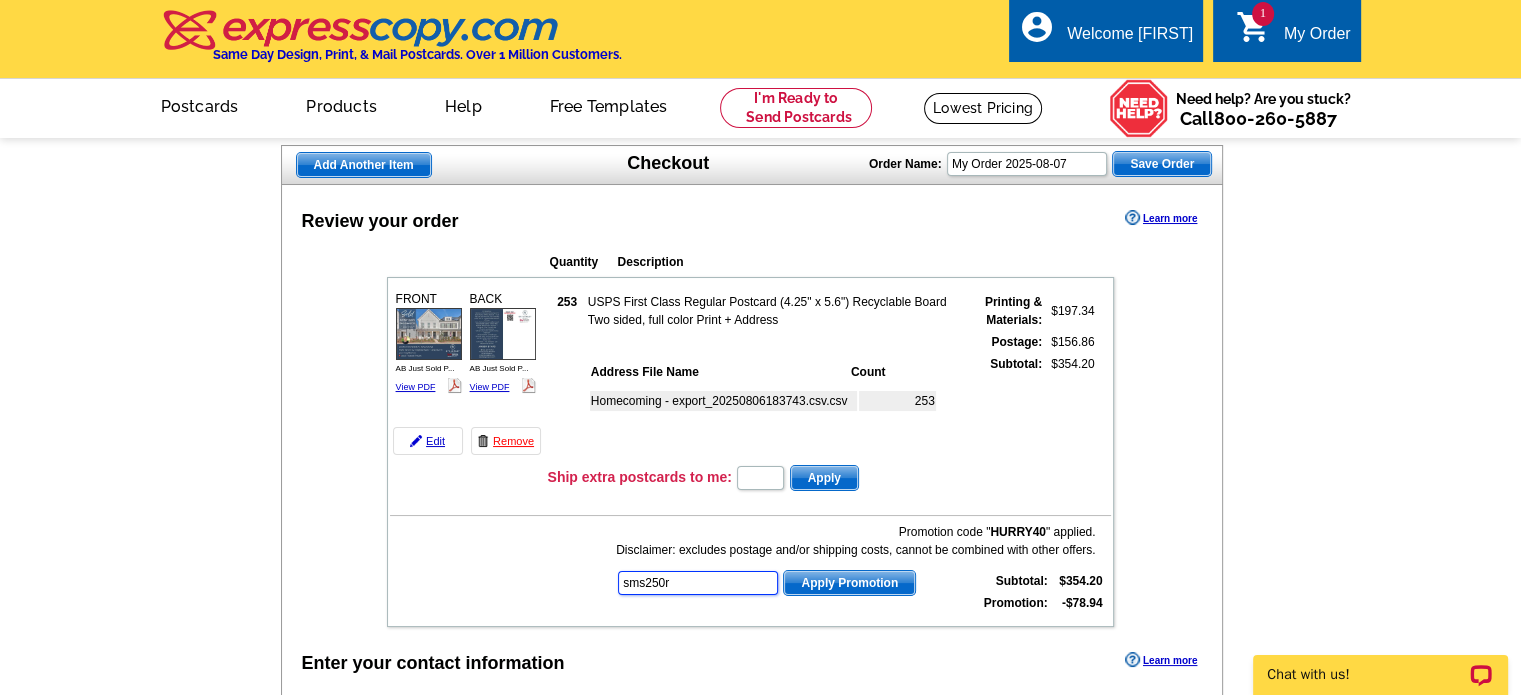 type on "sms250r" 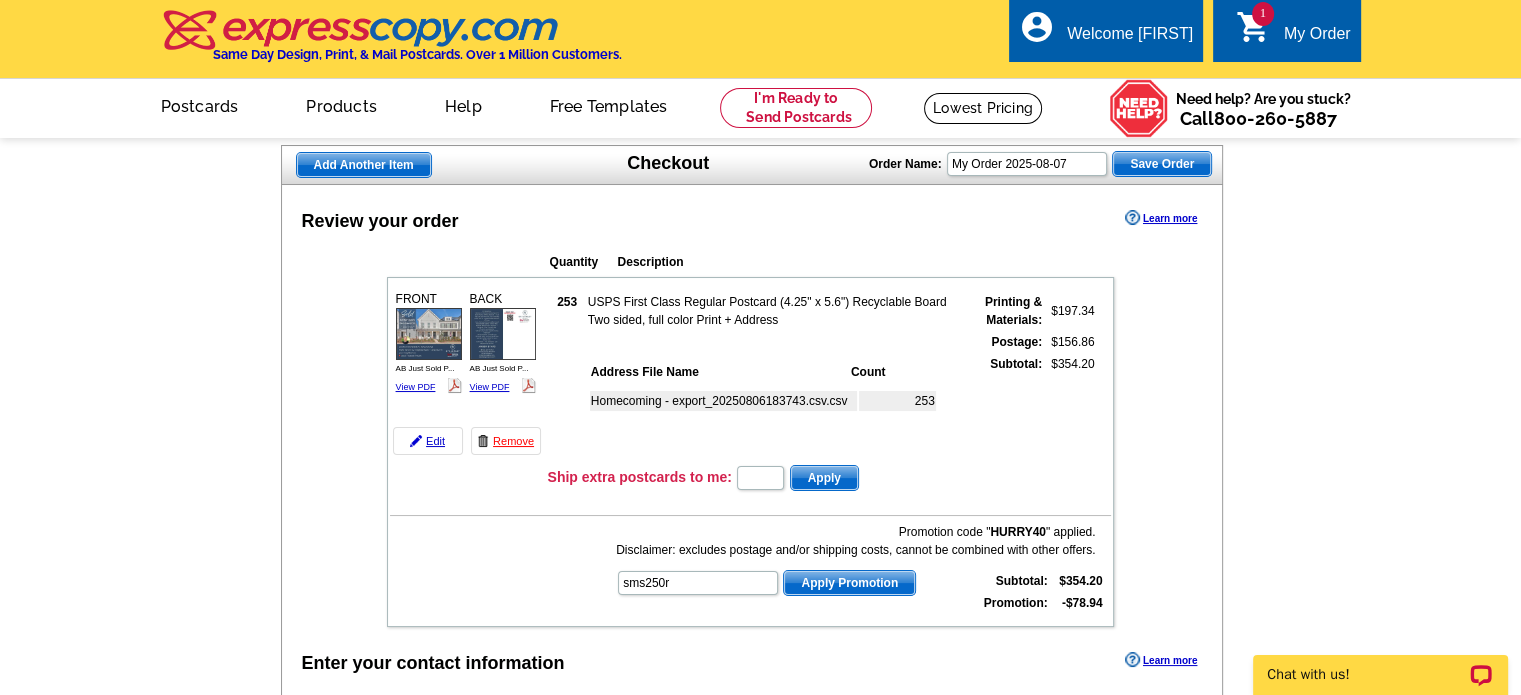 click on "Apply Promotion" at bounding box center (849, 583) 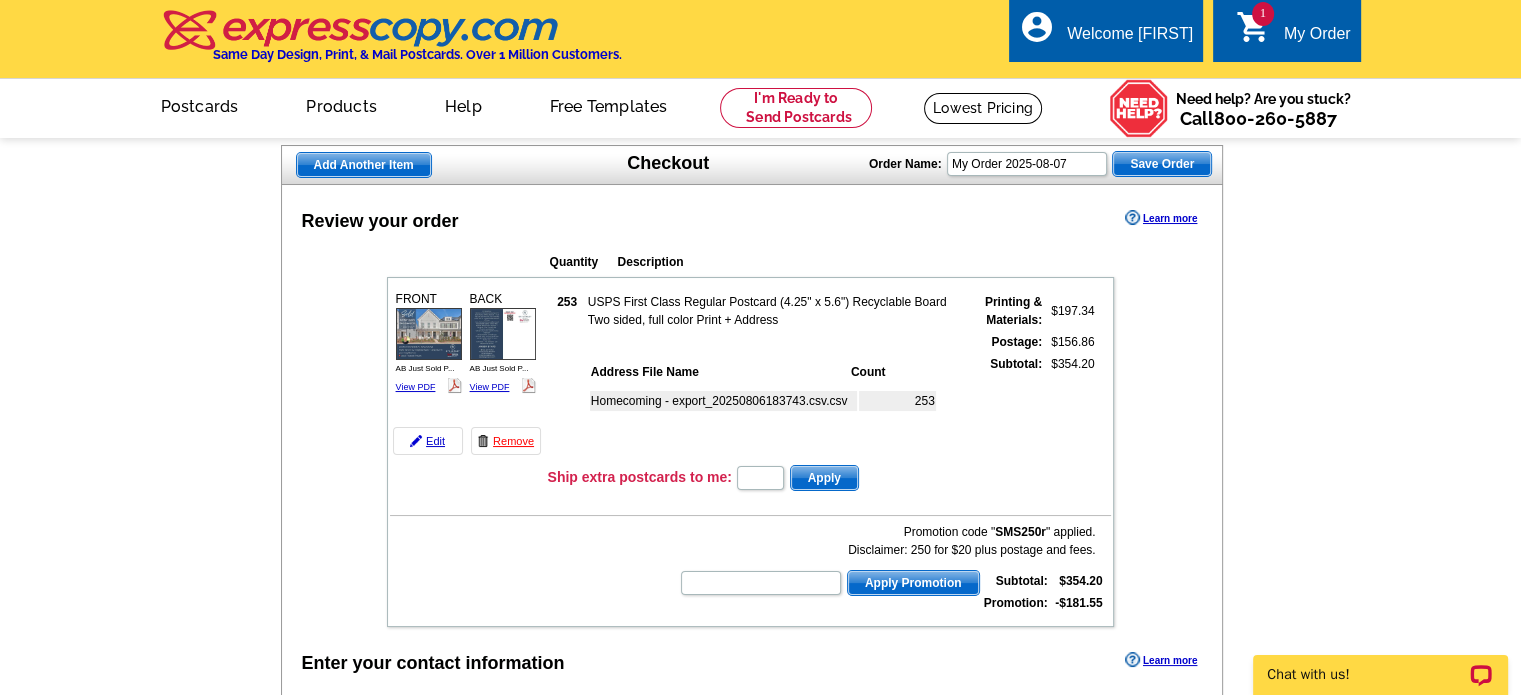 click on "Add Another Item
Checkout
Order Name:
My Order 2025-08-07
Save Order
Review your order
Learn more
Quantity
Description
253" at bounding box center (760, 807) 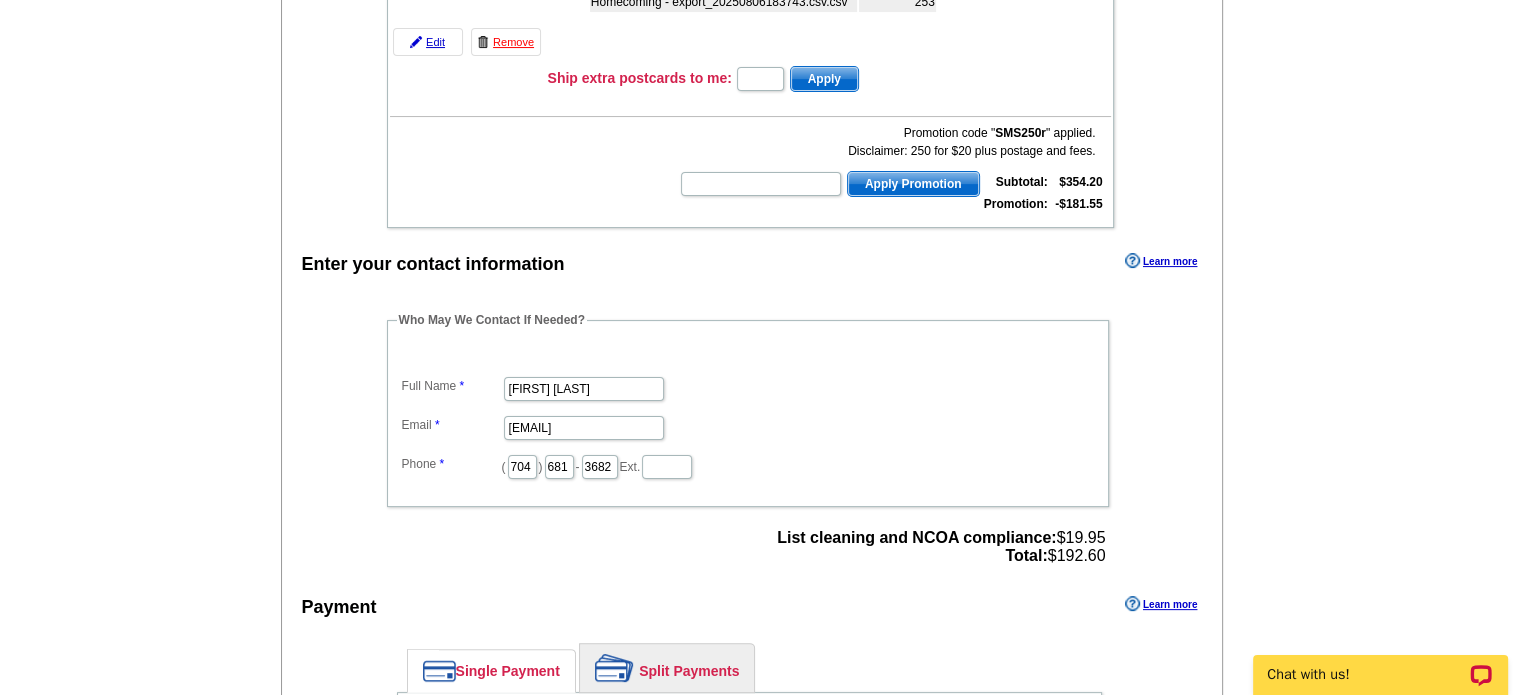 scroll, scrollTop: 400, scrollLeft: 0, axis: vertical 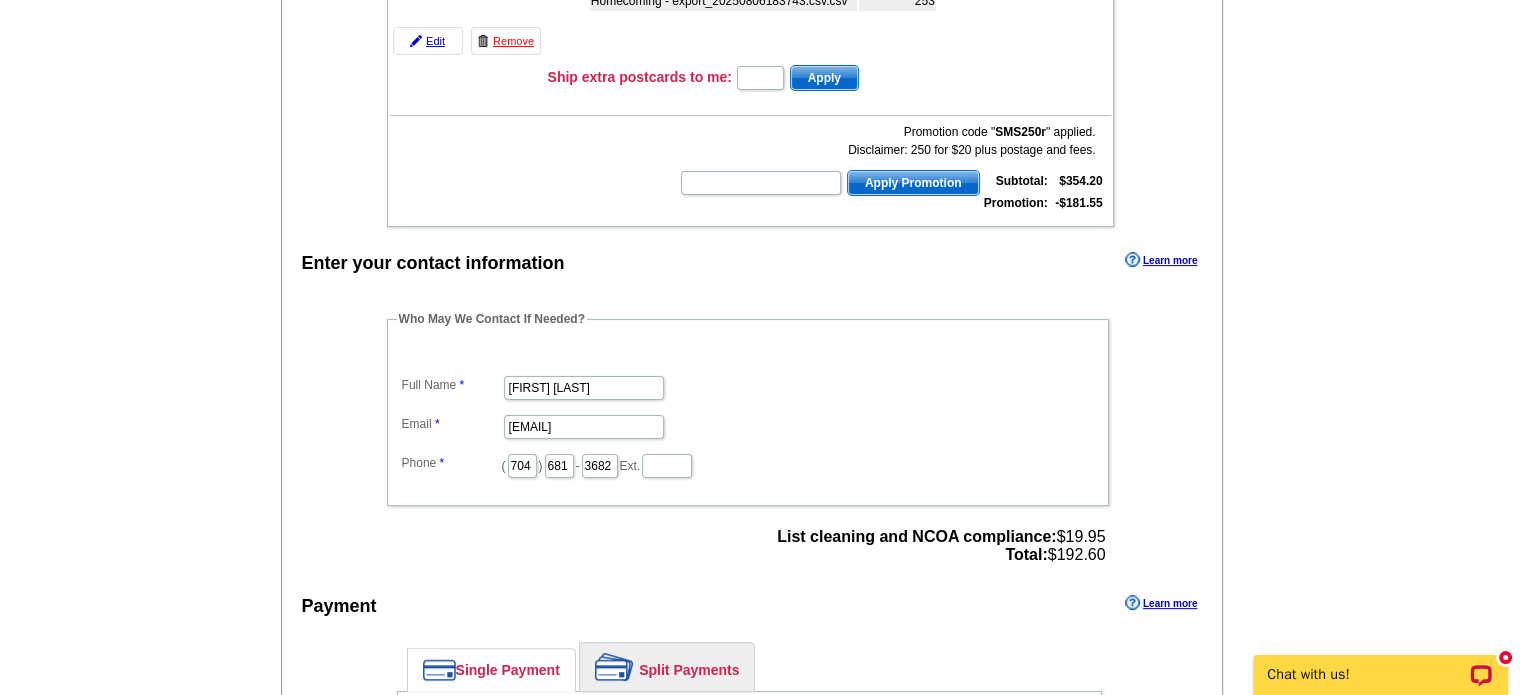 click on "Add Another Item
Checkout
Order Name:
My Order 2025-08-07
Save Order
Review your order
Learn more
Quantity
Description
253" at bounding box center [760, 407] 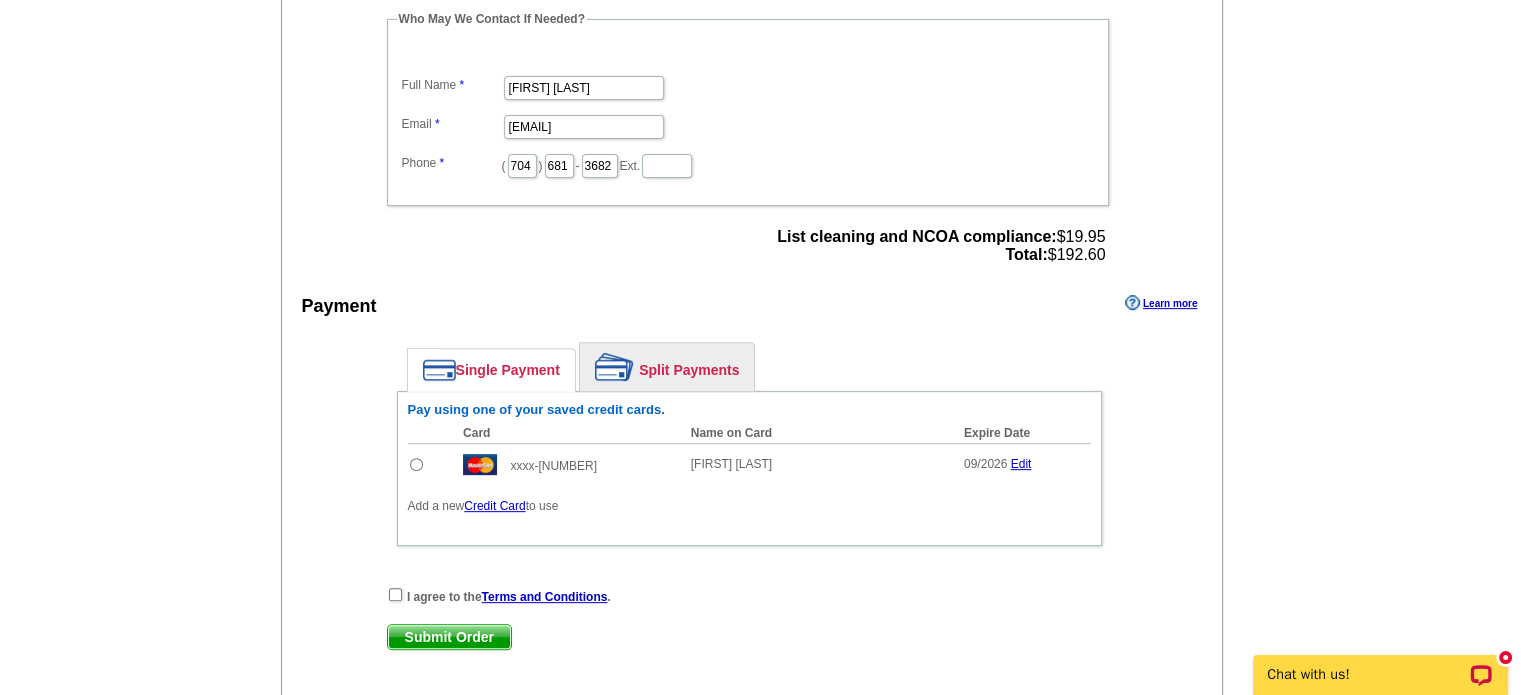 scroll, scrollTop: 800, scrollLeft: 0, axis: vertical 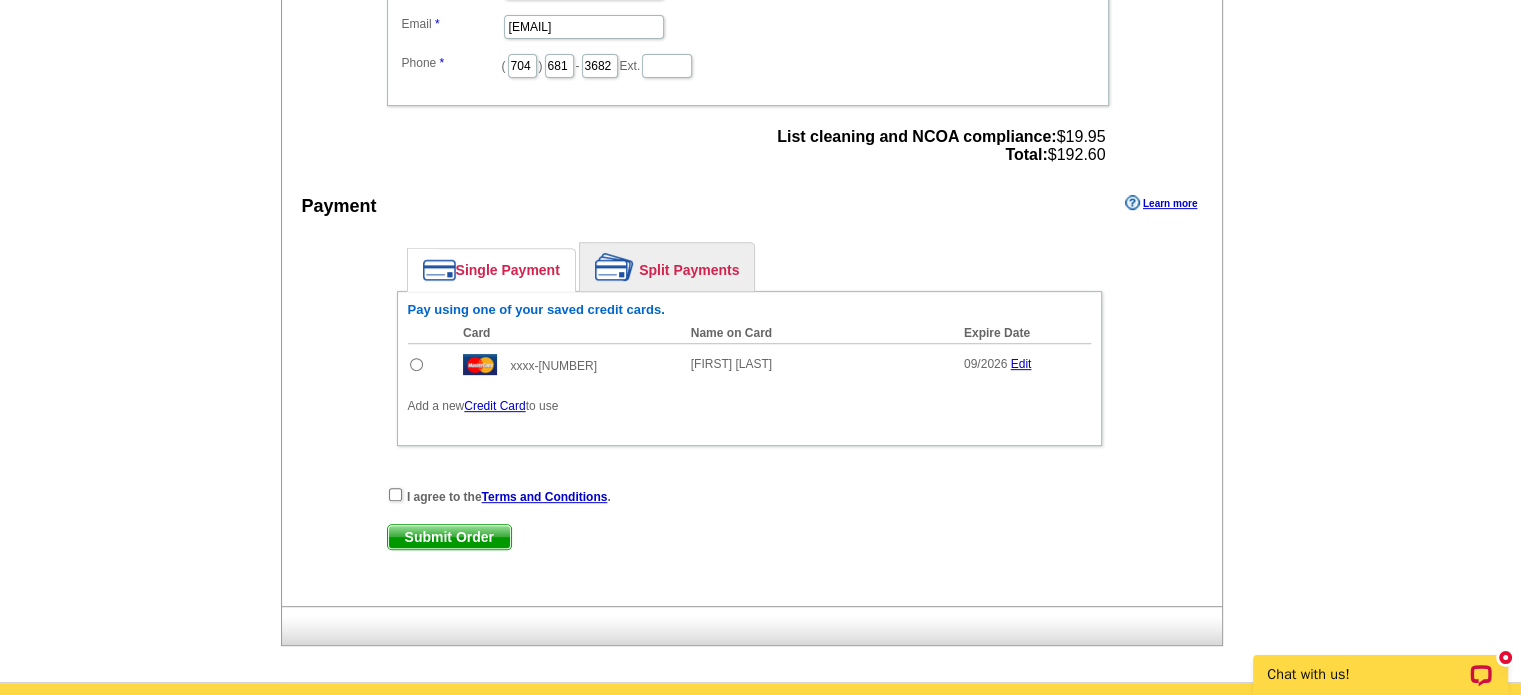 click at bounding box center (416, 364) 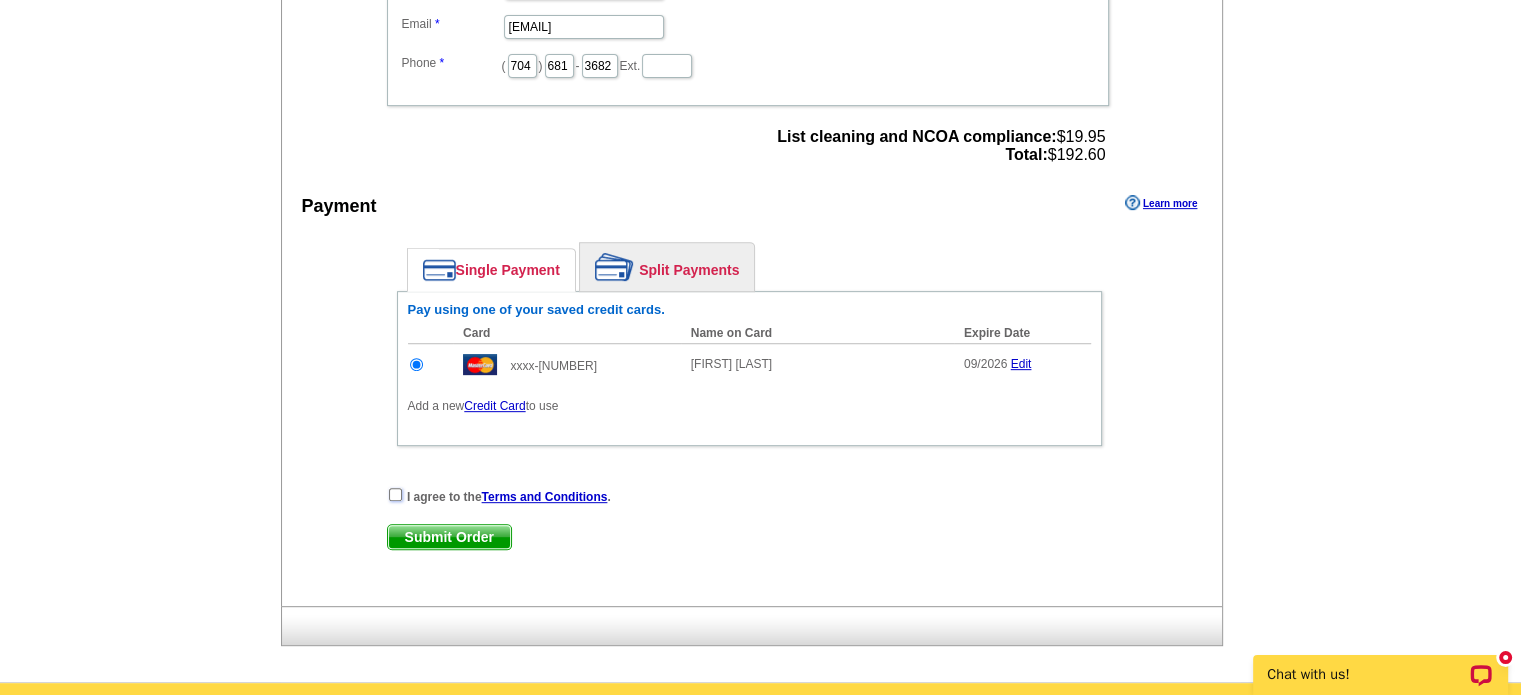 click at bounding box center [395, 494] 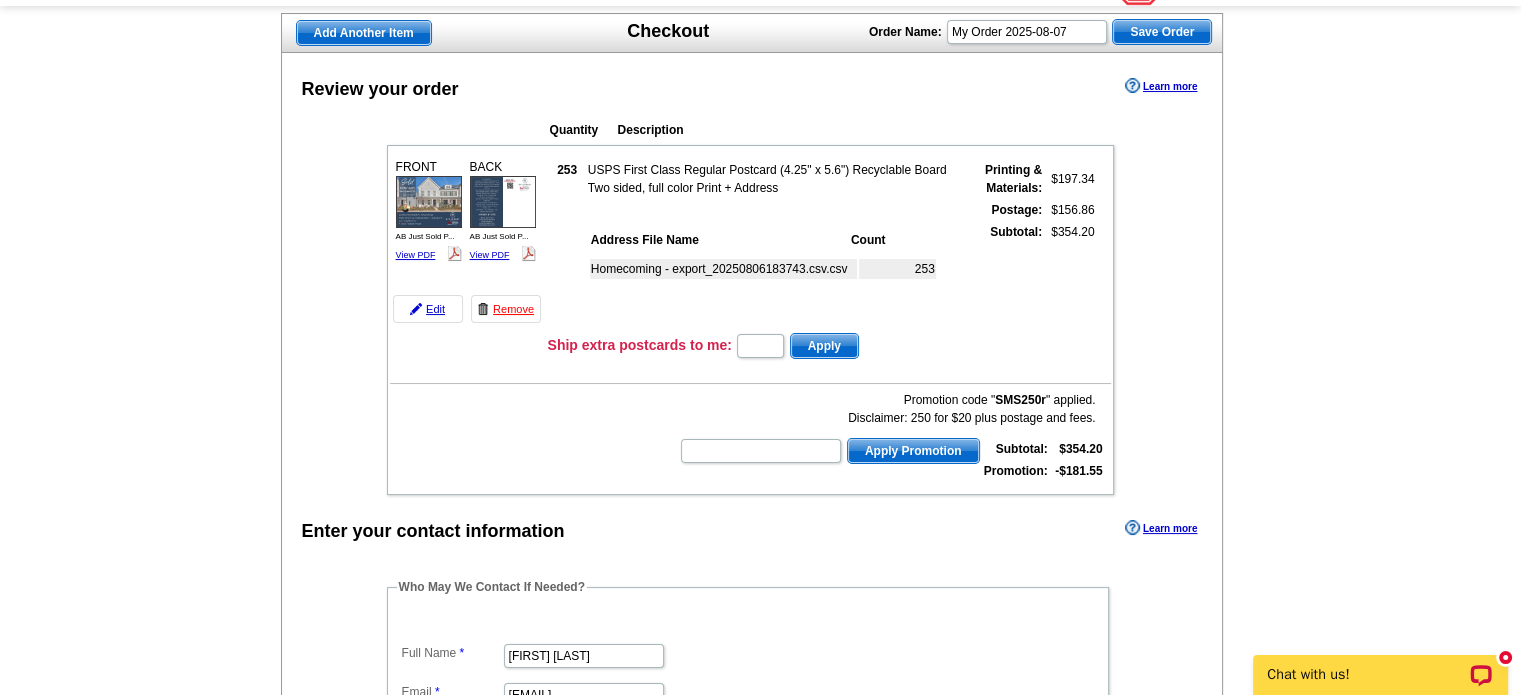 scroll, scrollTop: 100, scrollLeft: 0, axis: vertical 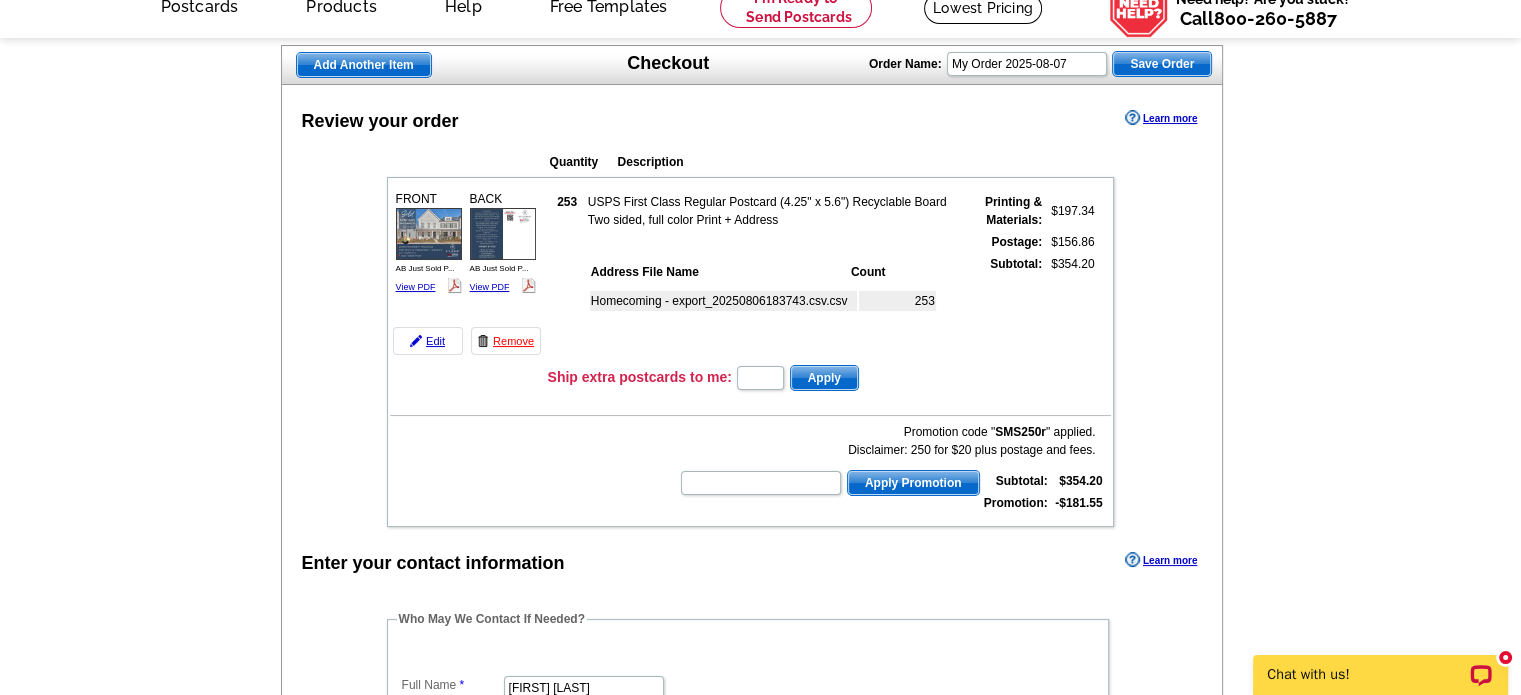 click on "Add Another Item
Checkout
Order Name:
My Order 2025-08-07
Save Order
Review your order
Learn more
Quantity
Description
253" at bounding box center (760, 707) 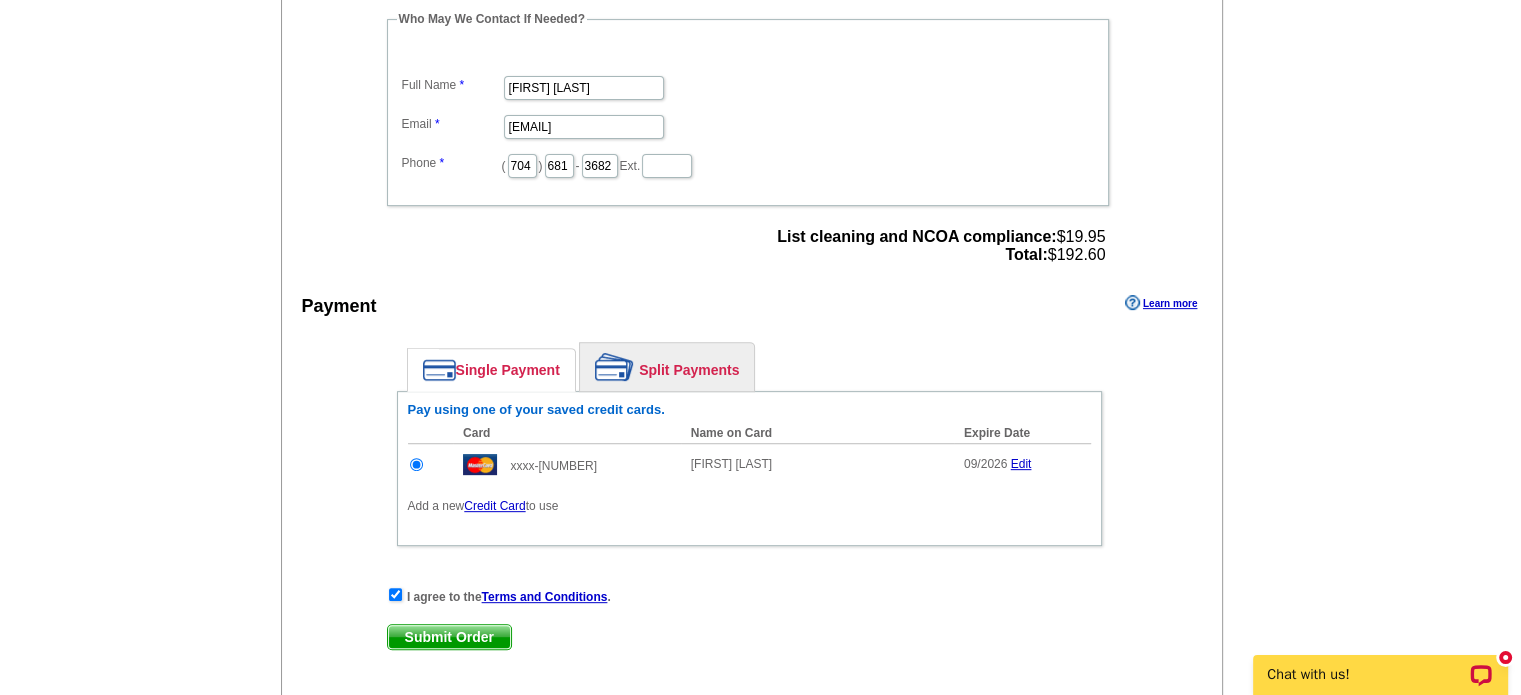scroll, scrollTop: 900, scrollLeft: 0, axis: vertical 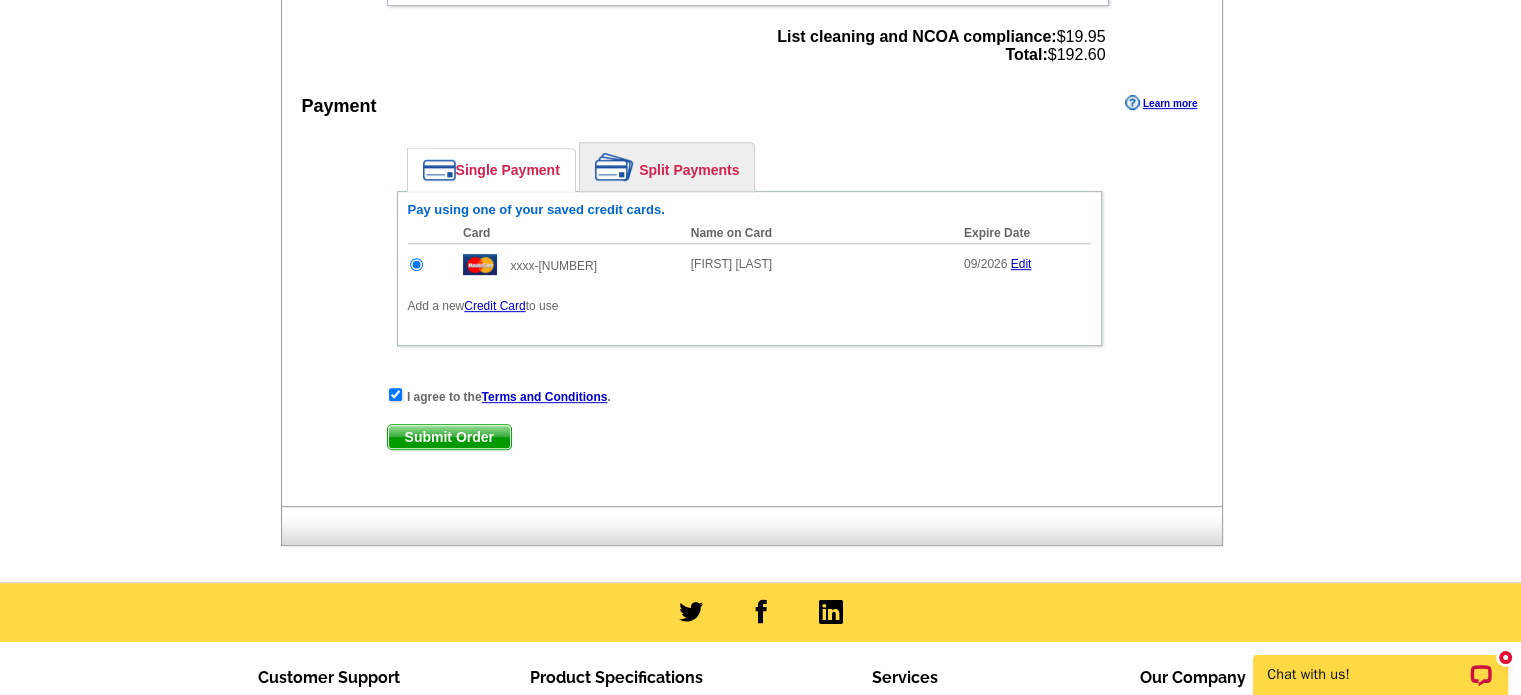 click on "Submit Order" at bounding box center [449, 437] 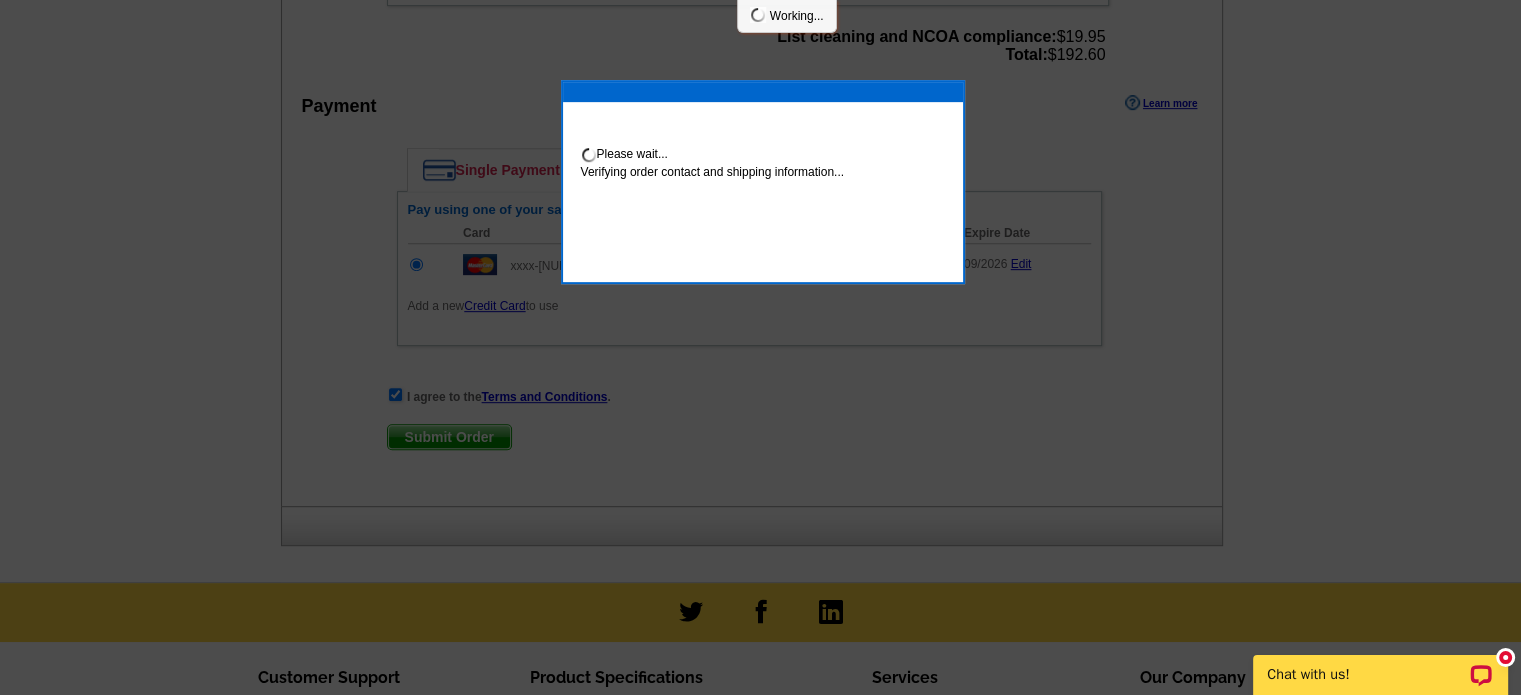 scroll, scrollTop: 1000, scrollLeft: 0, axis: vertical 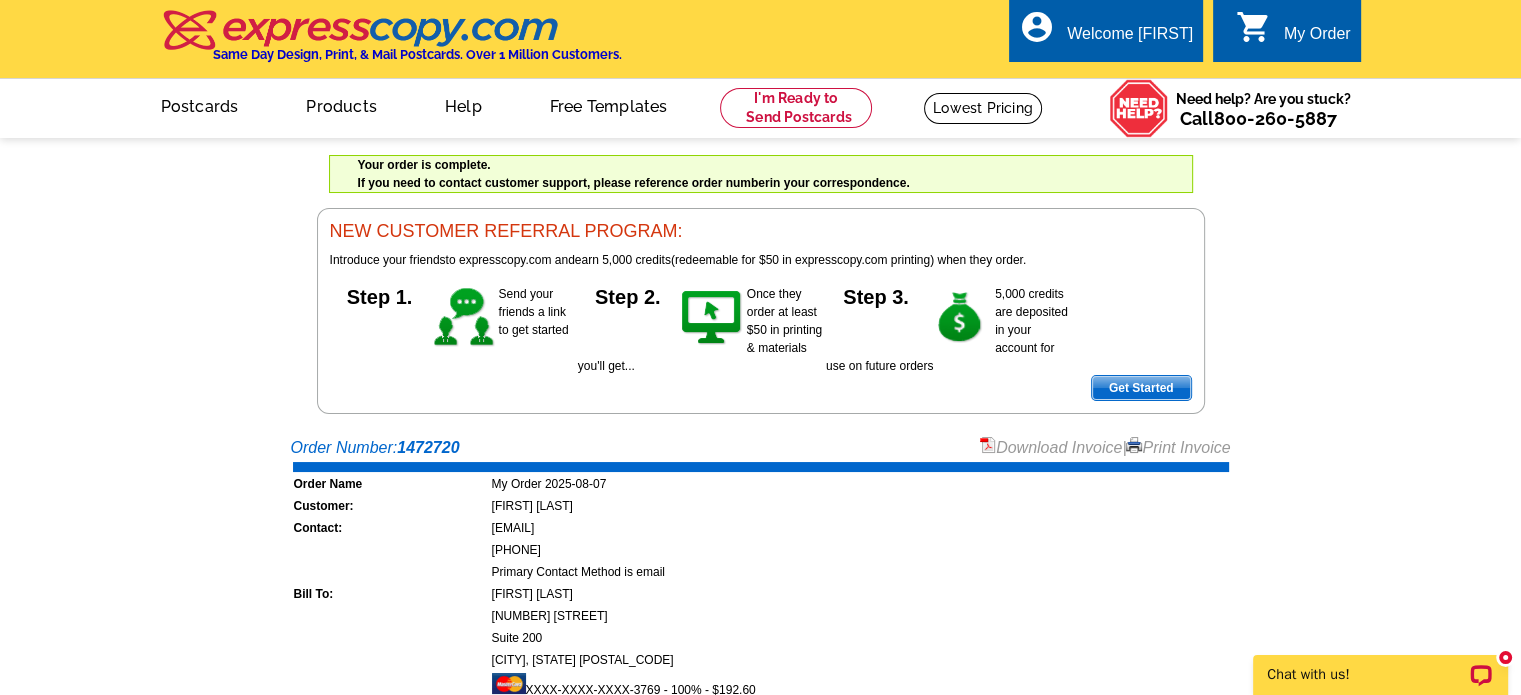 click on "Order Number:  1472720
Download Invoice  |
Print Invoice
Order Name
My Order 2025-08-07
Customer:
[FIRST] [LAST]
Contact:
[EMAIL]
[PHONE]
Primary Contact Method is email
Bill To:
[FIRST] [LAST]
[NUMBER] [STREET]" at bounding box center (760, 779) 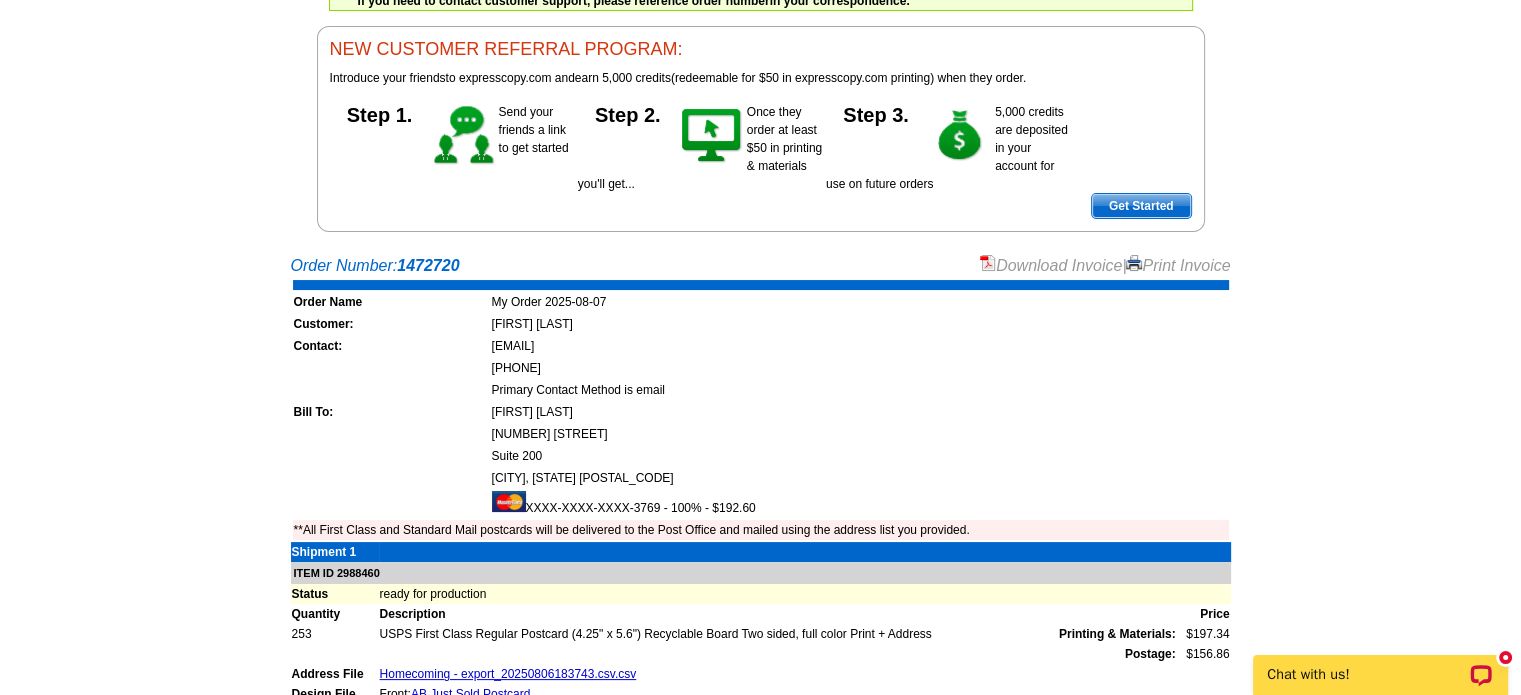 scroll, scrollTop: 200, scrollLeft: 0, axis: vertical 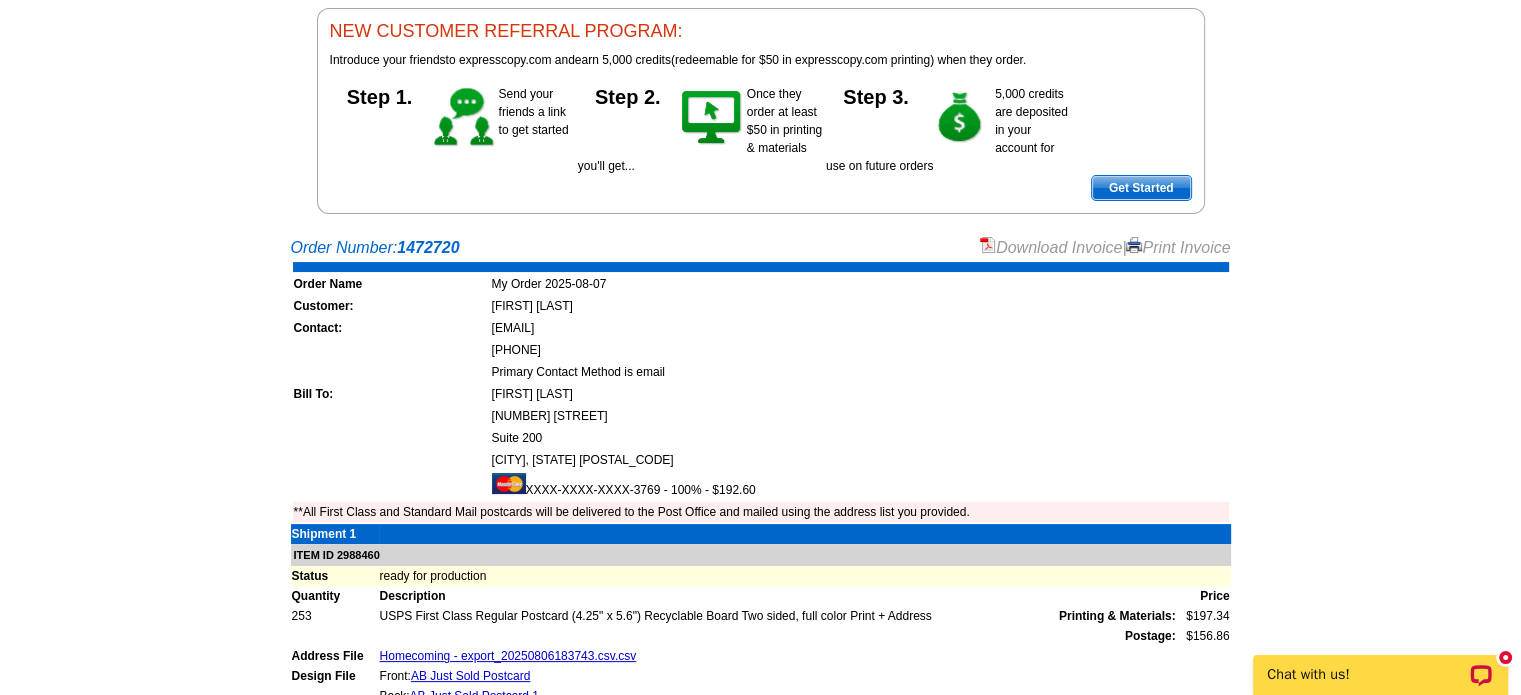 click on "Download Invoice" at bounding box center [1051, 247] 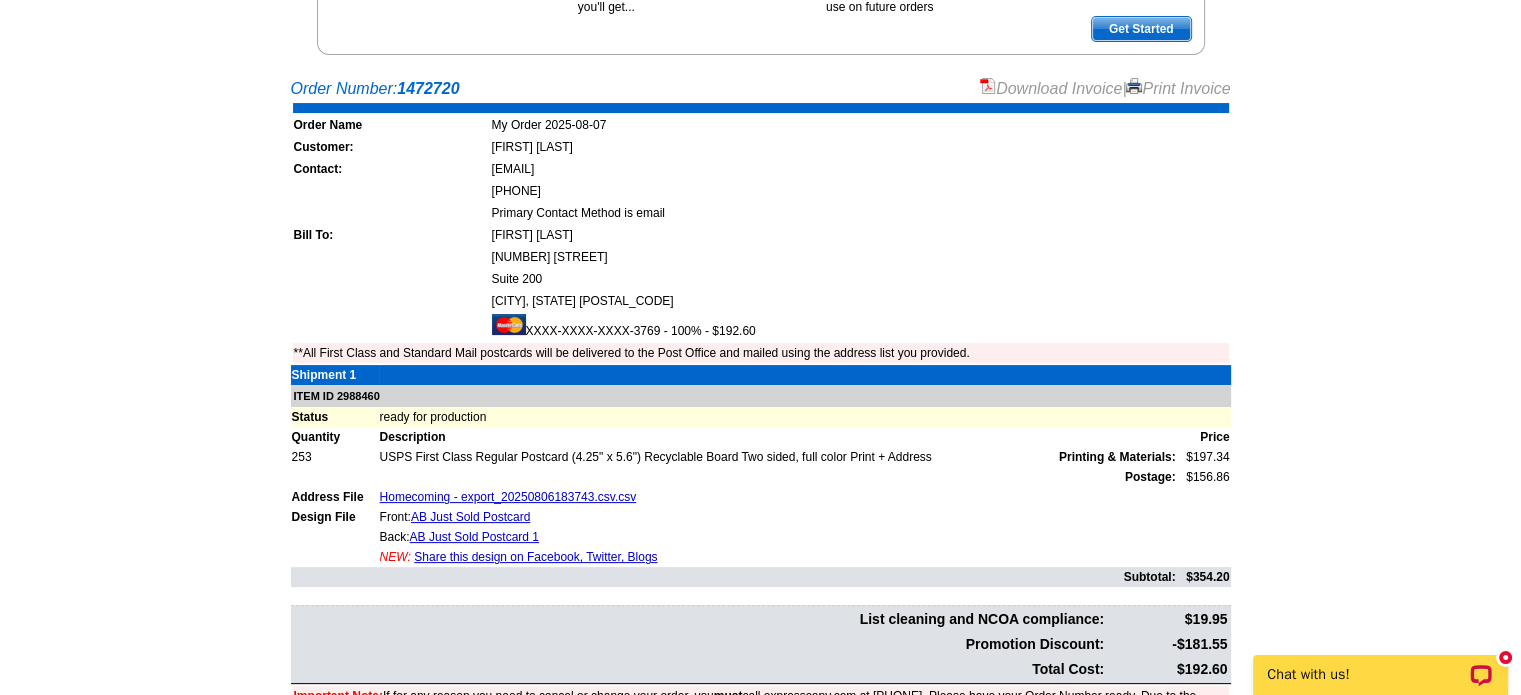 scroll, scrollTop: 853, scrollLeft: 0, axis: vertical 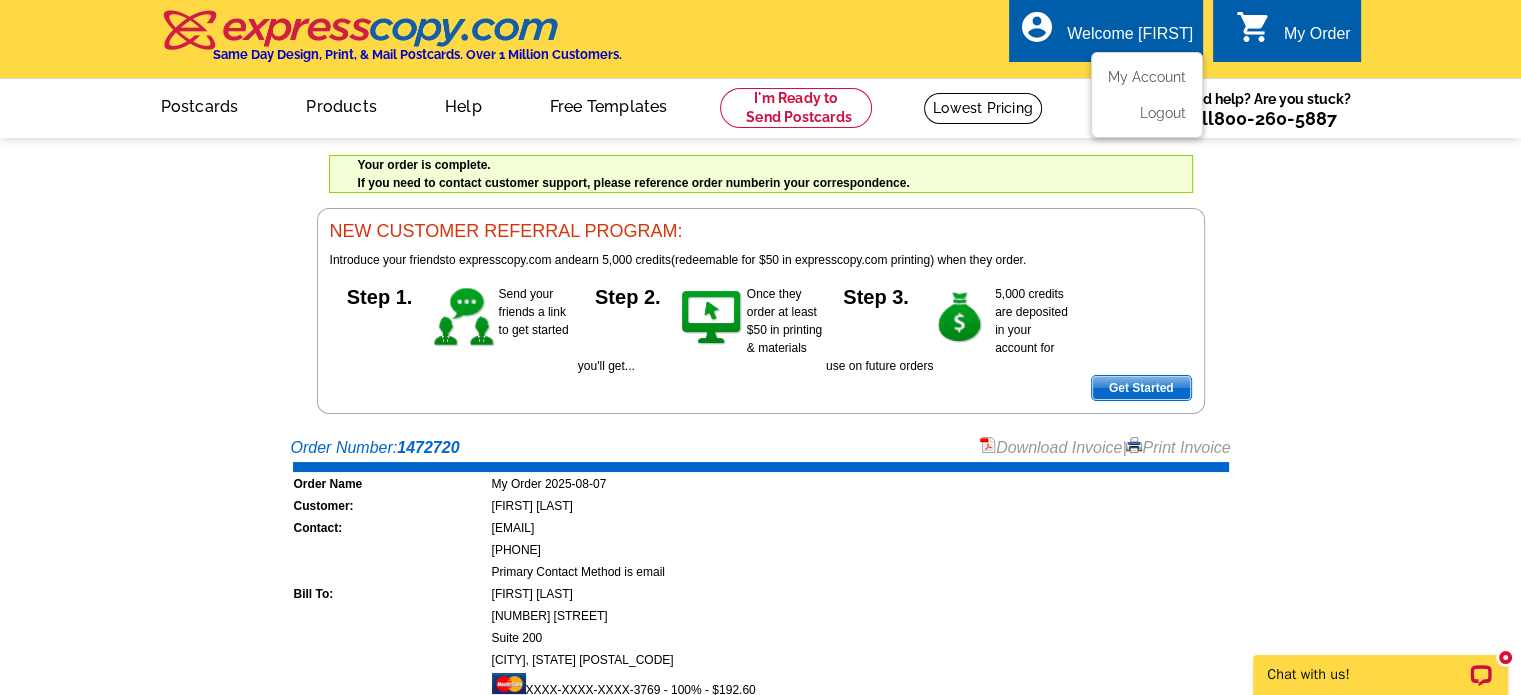 click on "Logout" at bounding box center (1147, 108) 